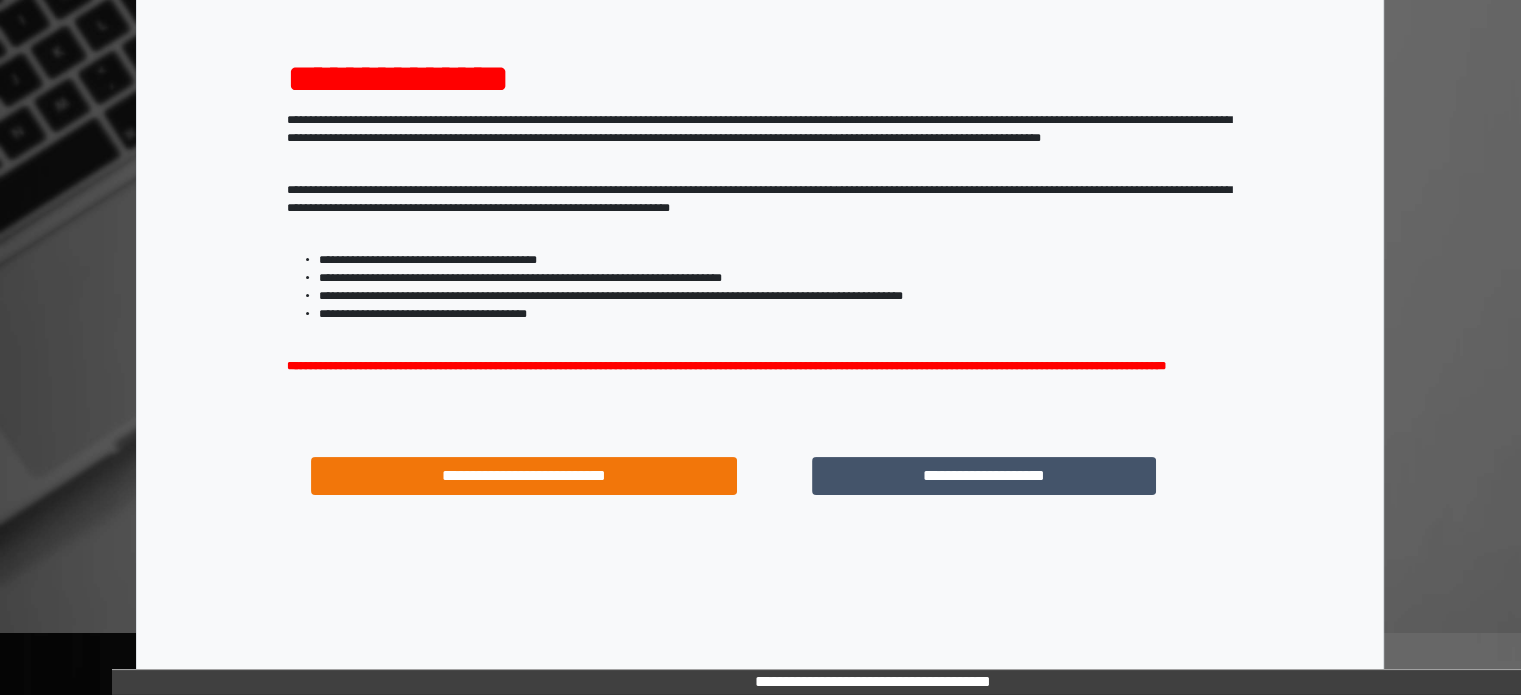 scroll, scrollTop: 214, scrollLeft: 0, axis: vertical 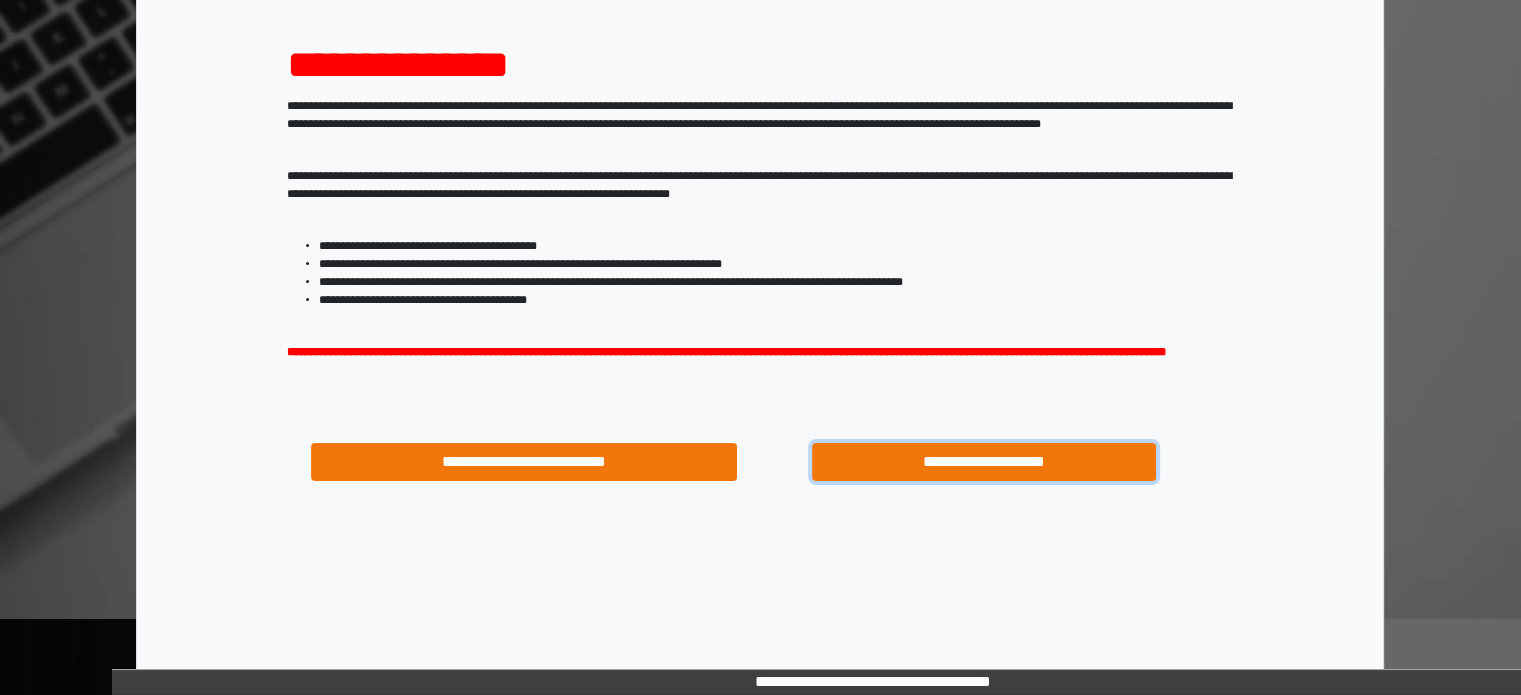click on "**********" at bounding box center [984, 462] 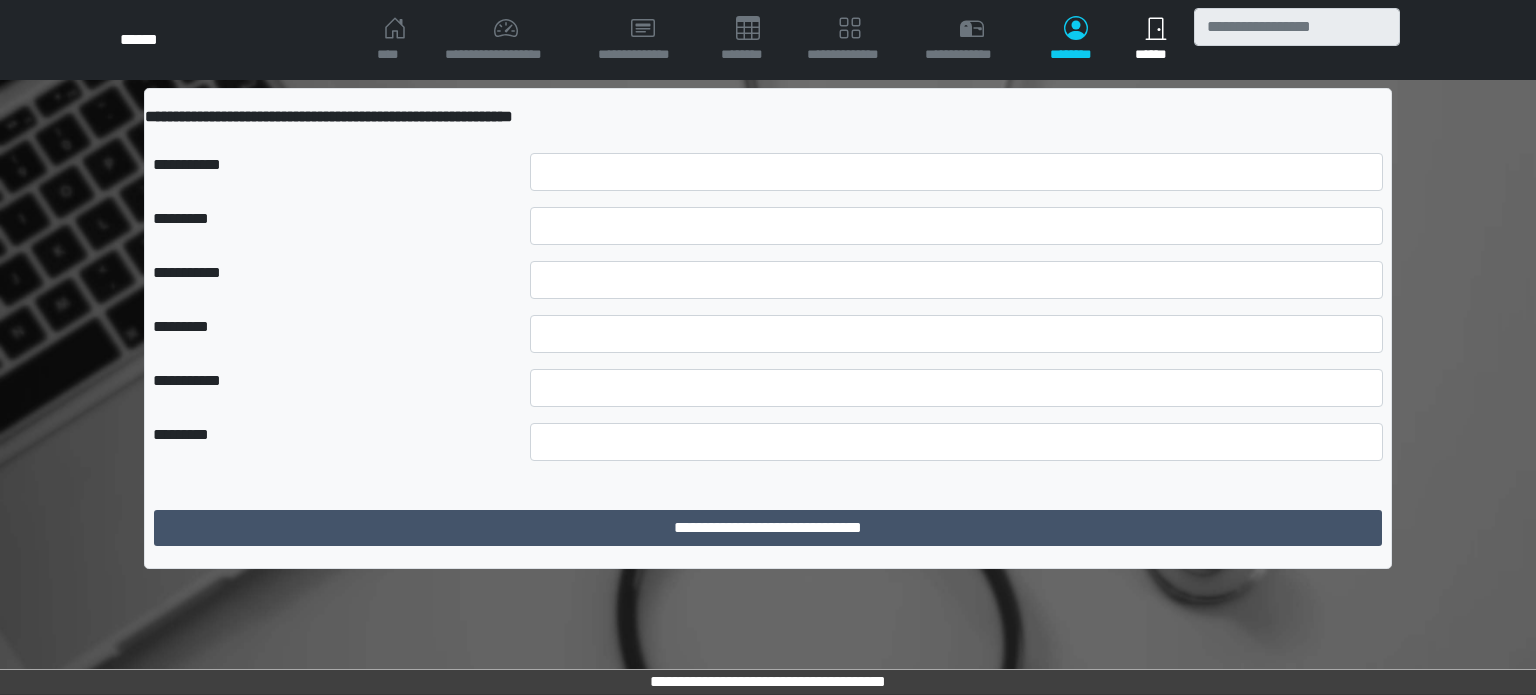 scroll, scrollTop: 0, scrollLeft: 0, axis: both 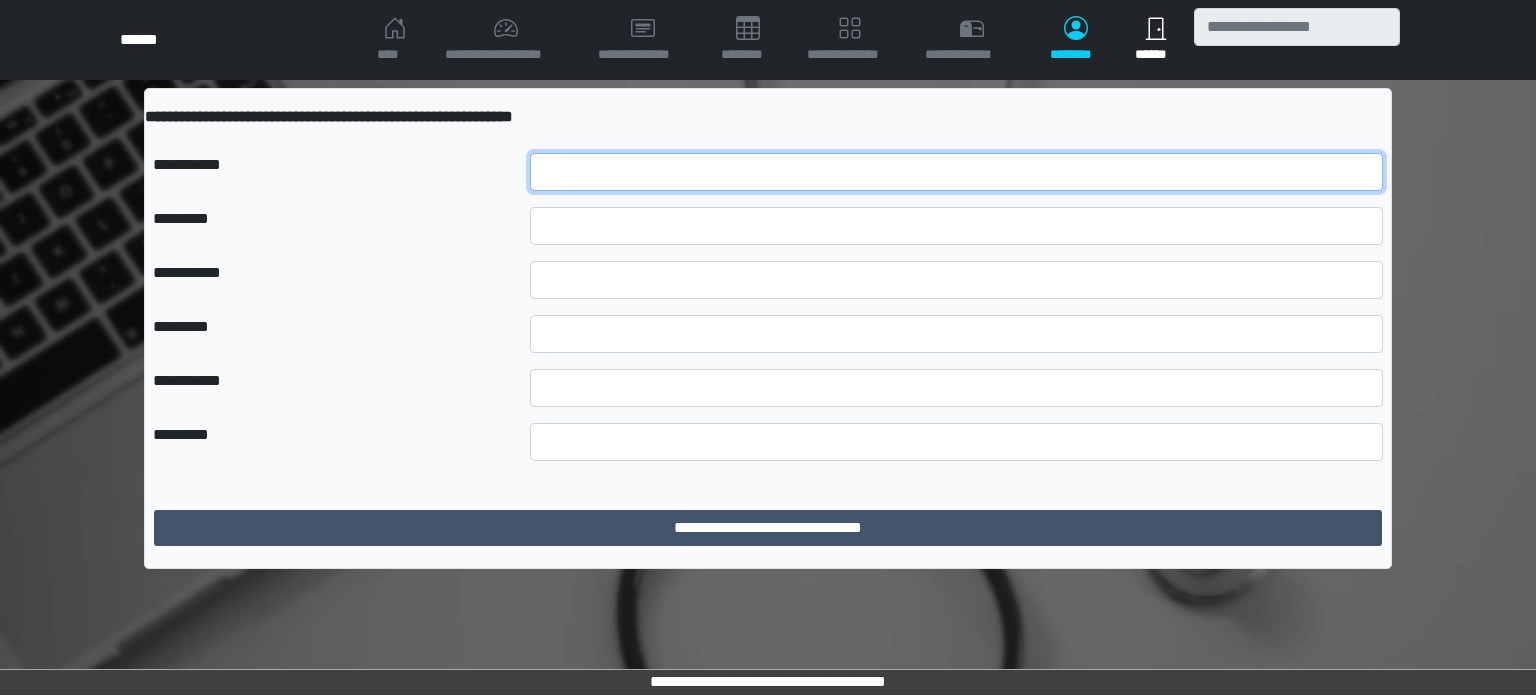 click at bounding box center (956, 172) 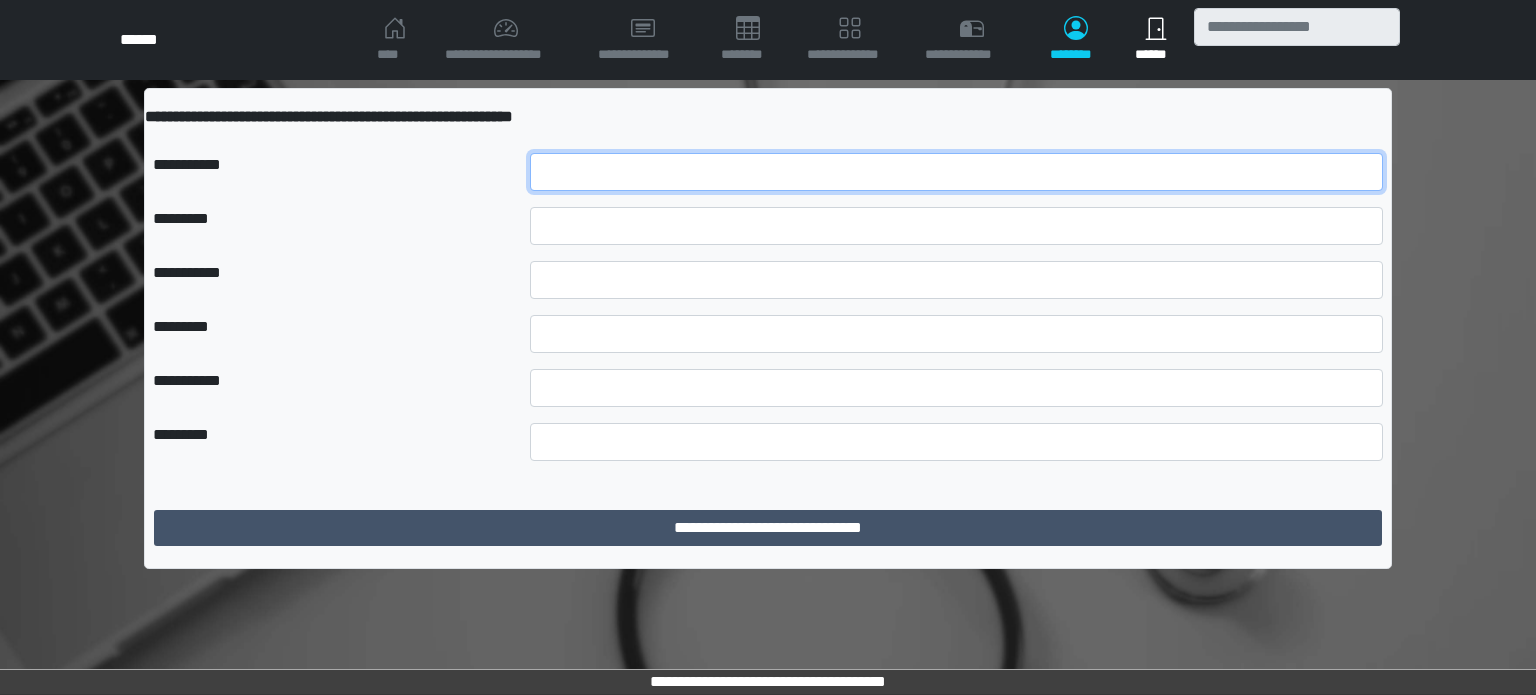 type on "**********" 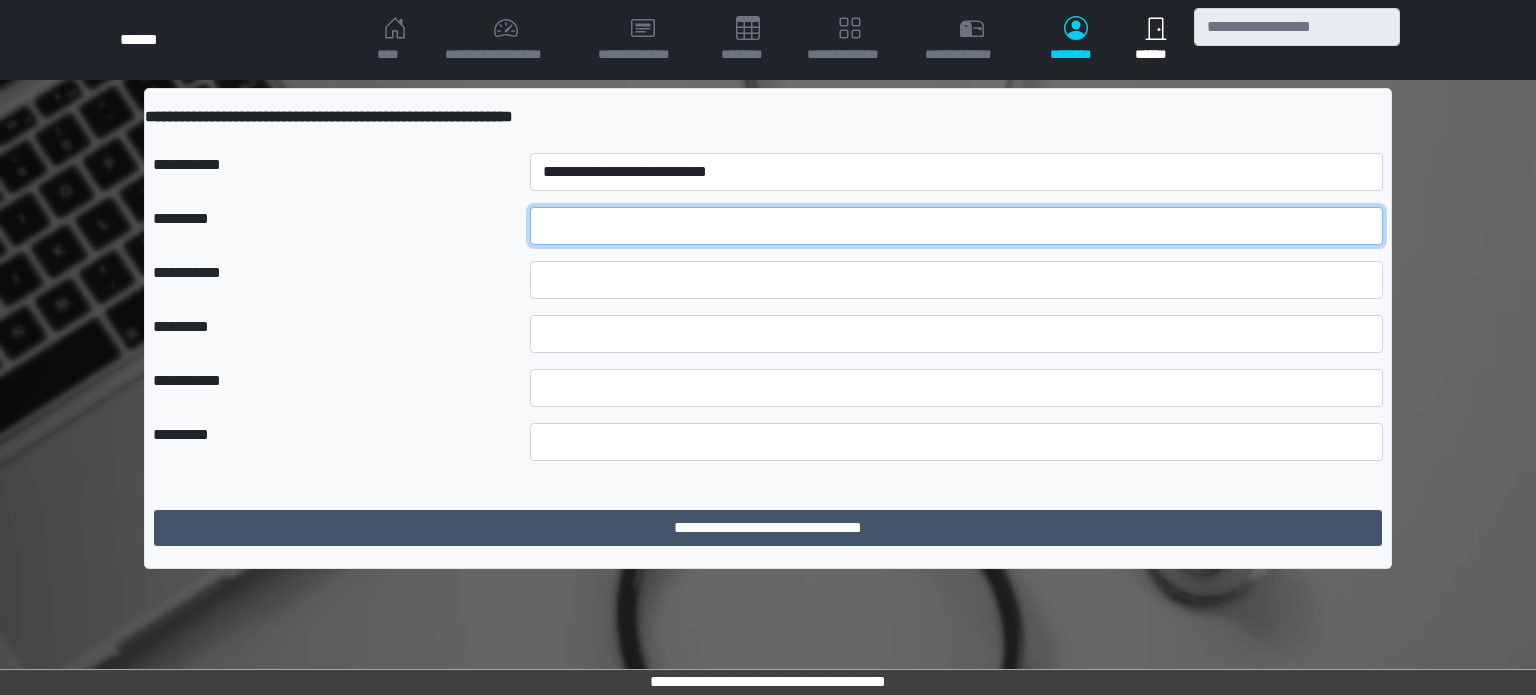 click at bounding box center (956, 226) 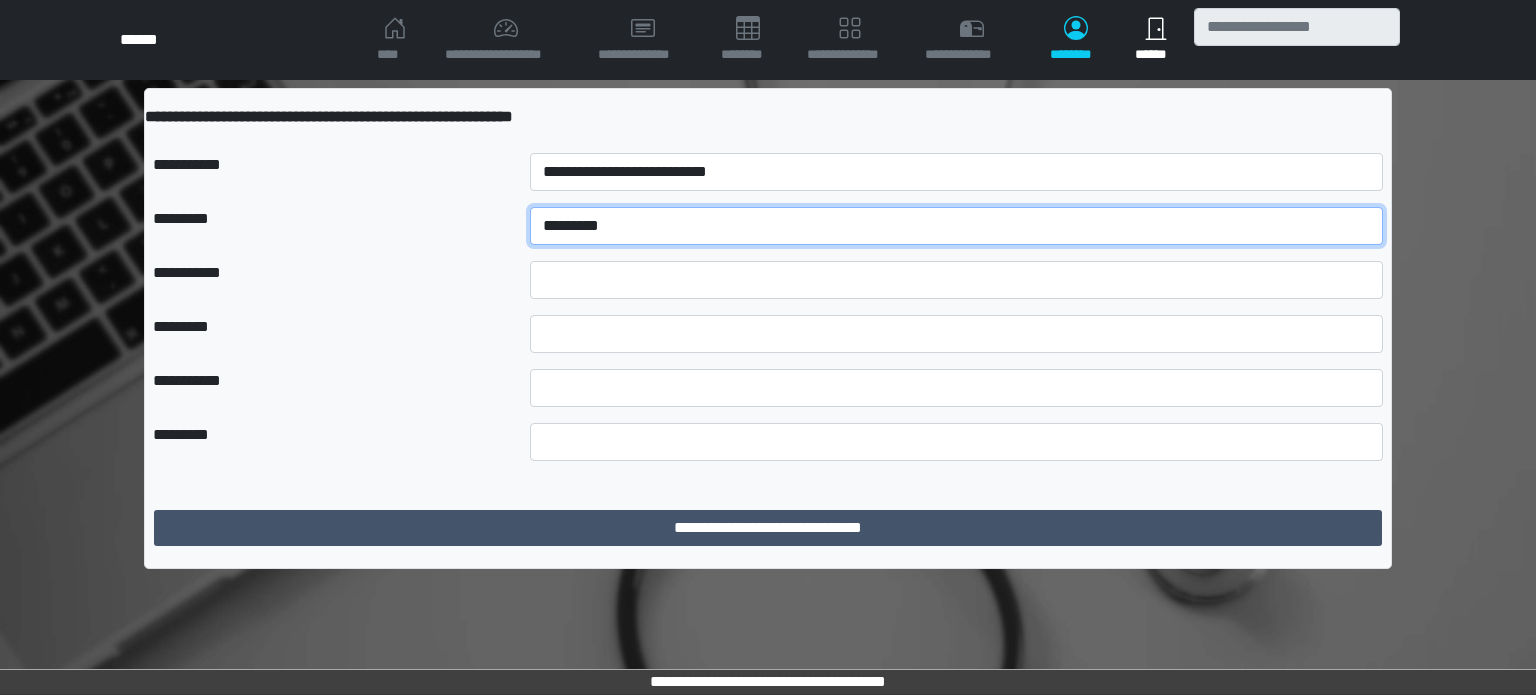 type on "*********" 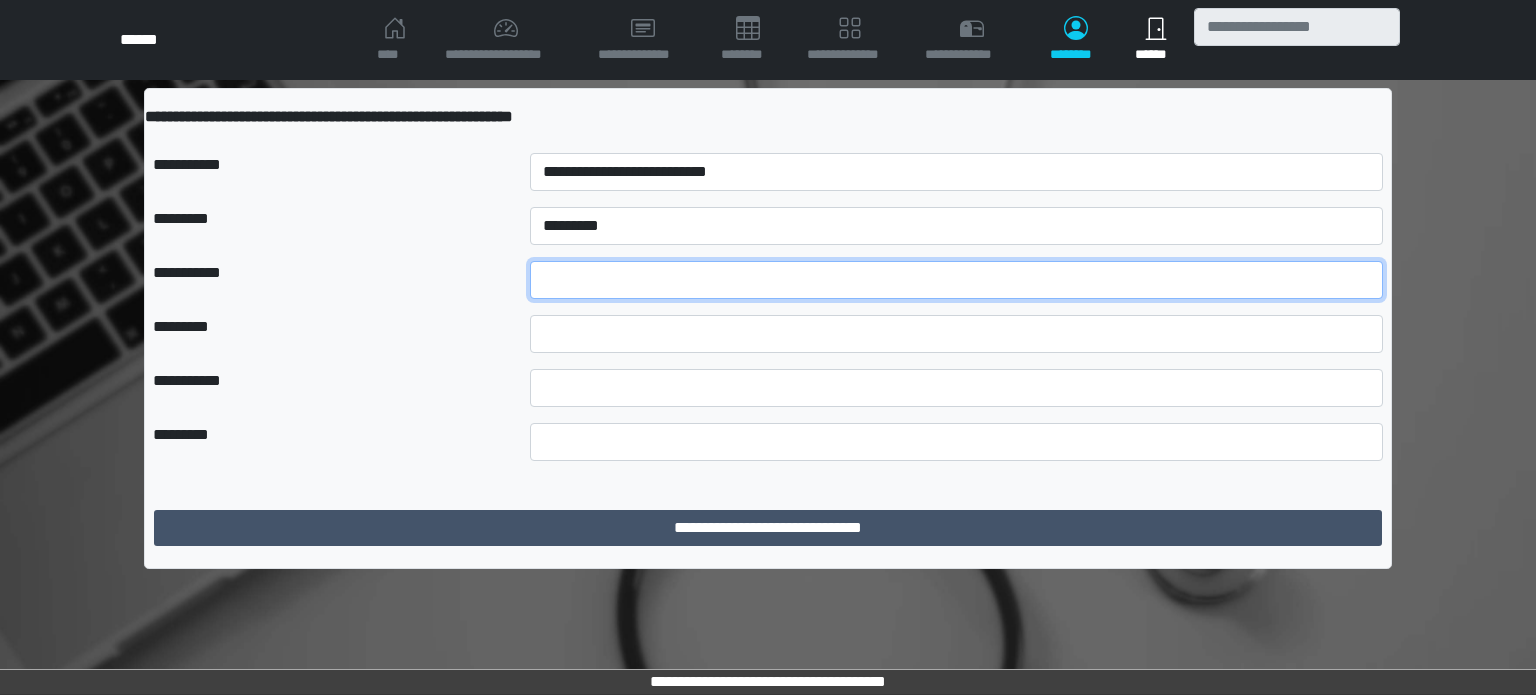 click at bounding box center (956, 280) 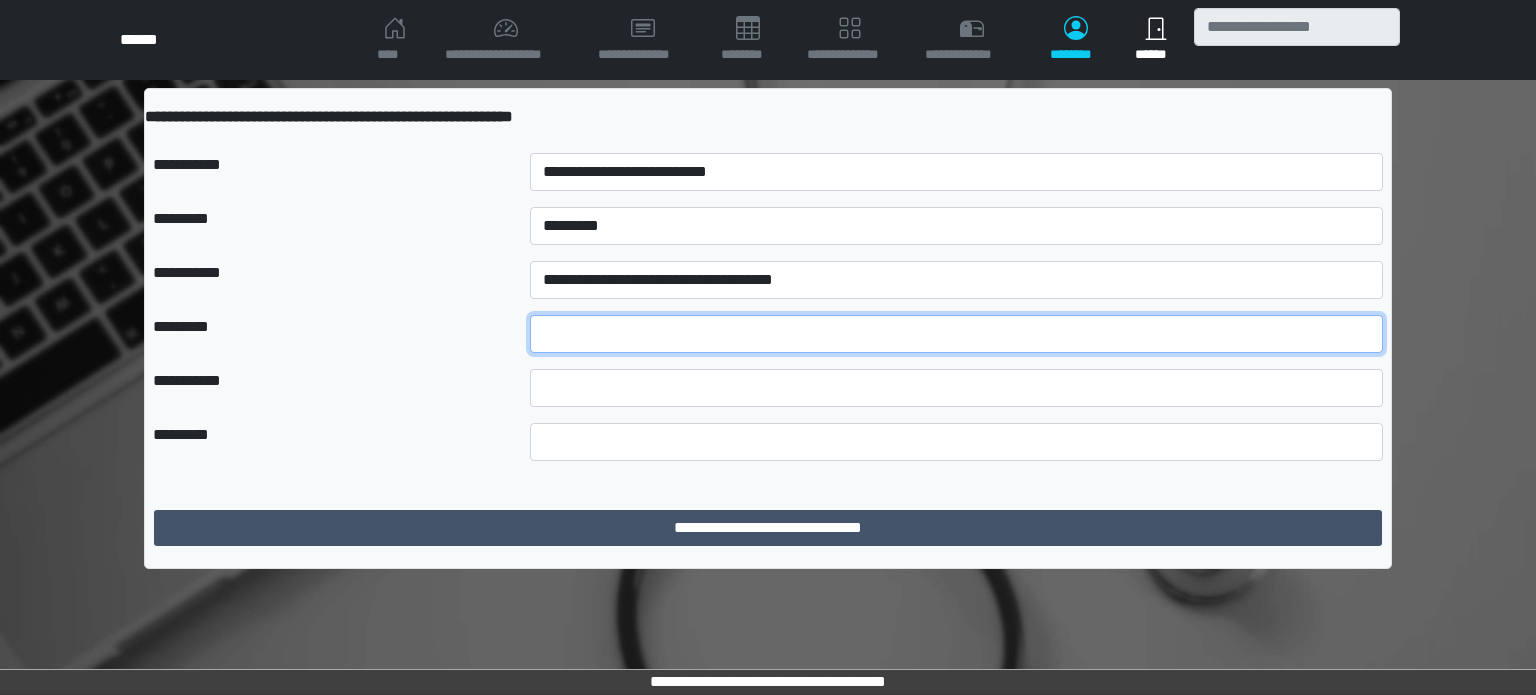 click at bounding box center (956, 334) 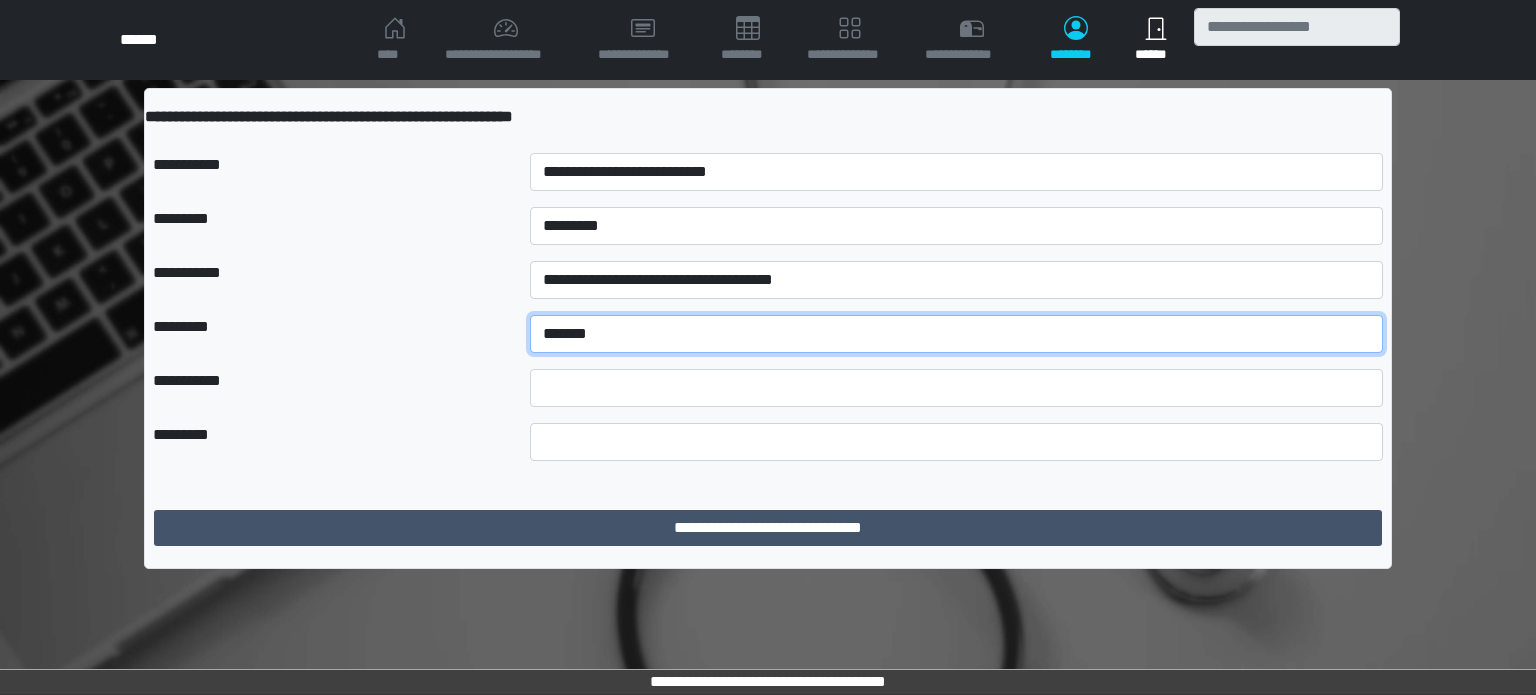 type on "*******" 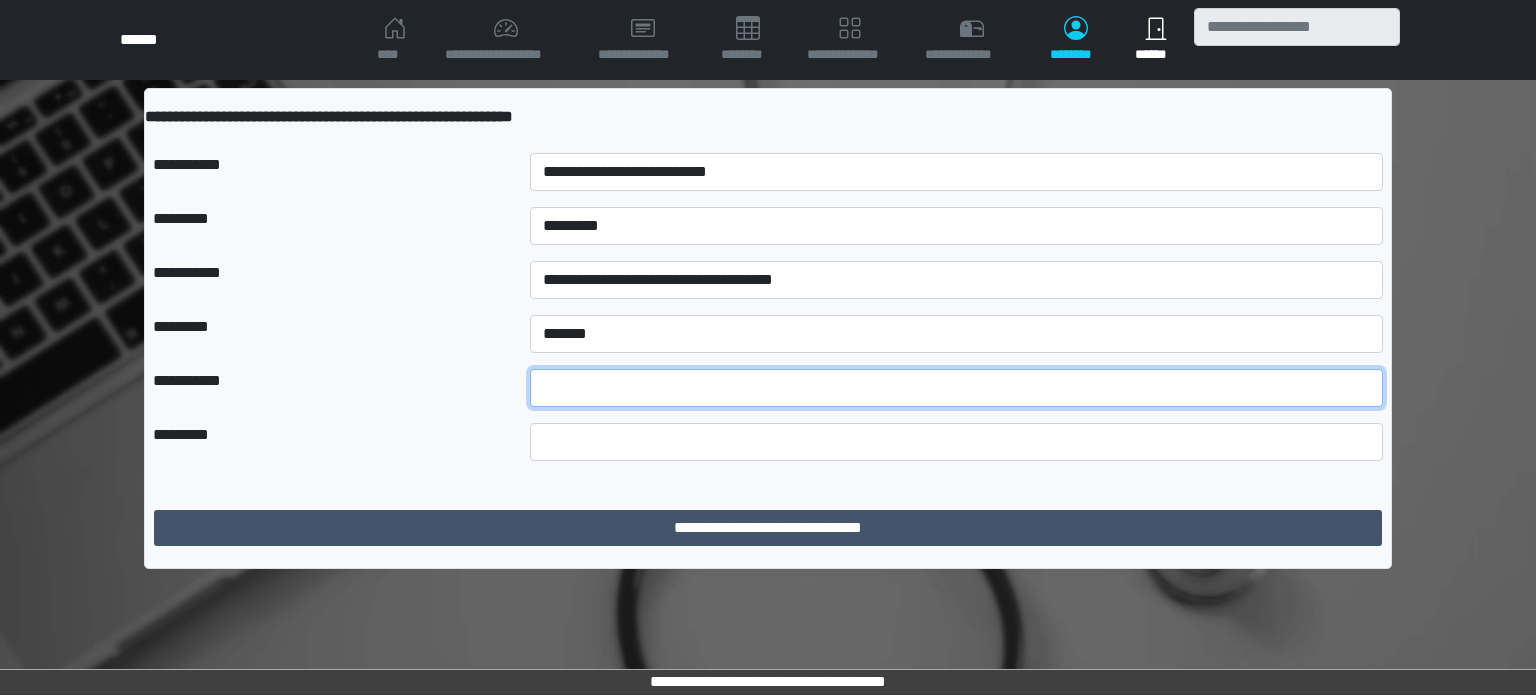 click at bounding box center (956, 388) 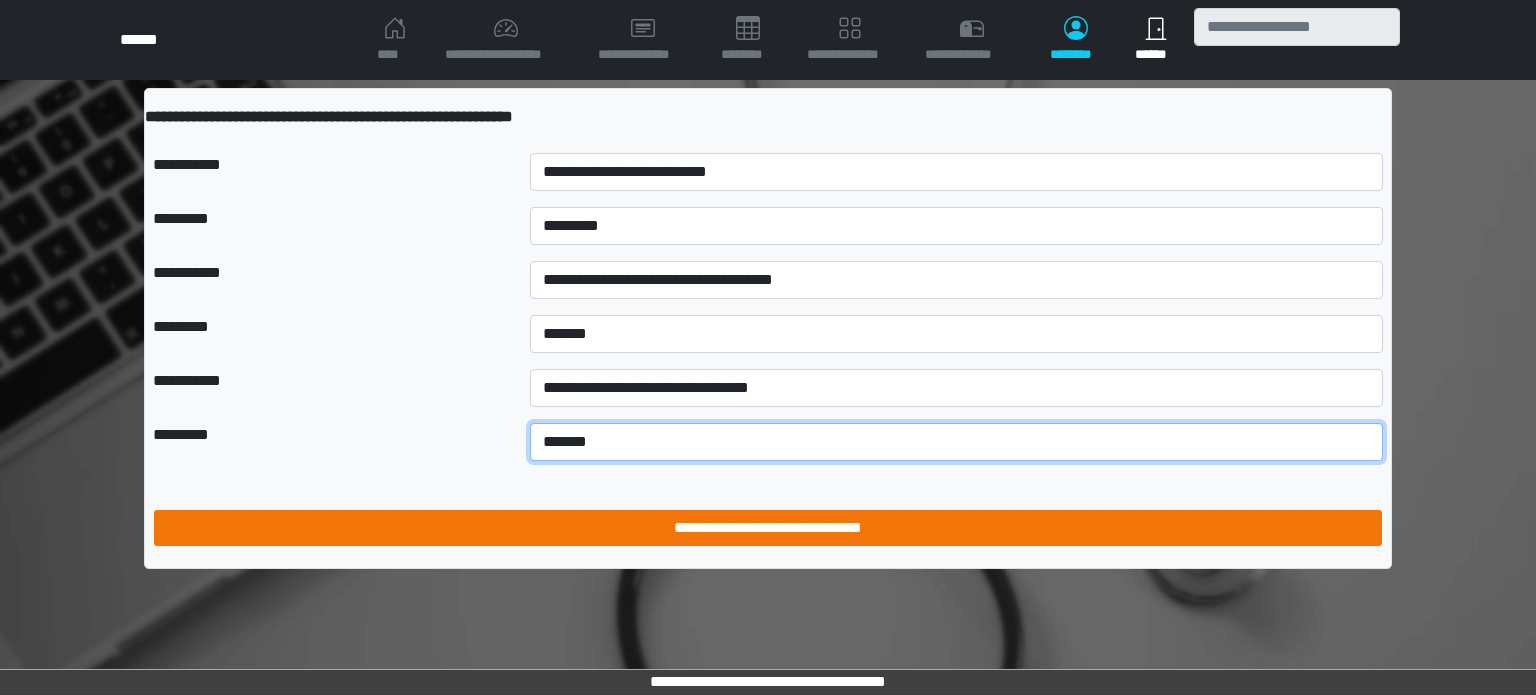 type on "*******" 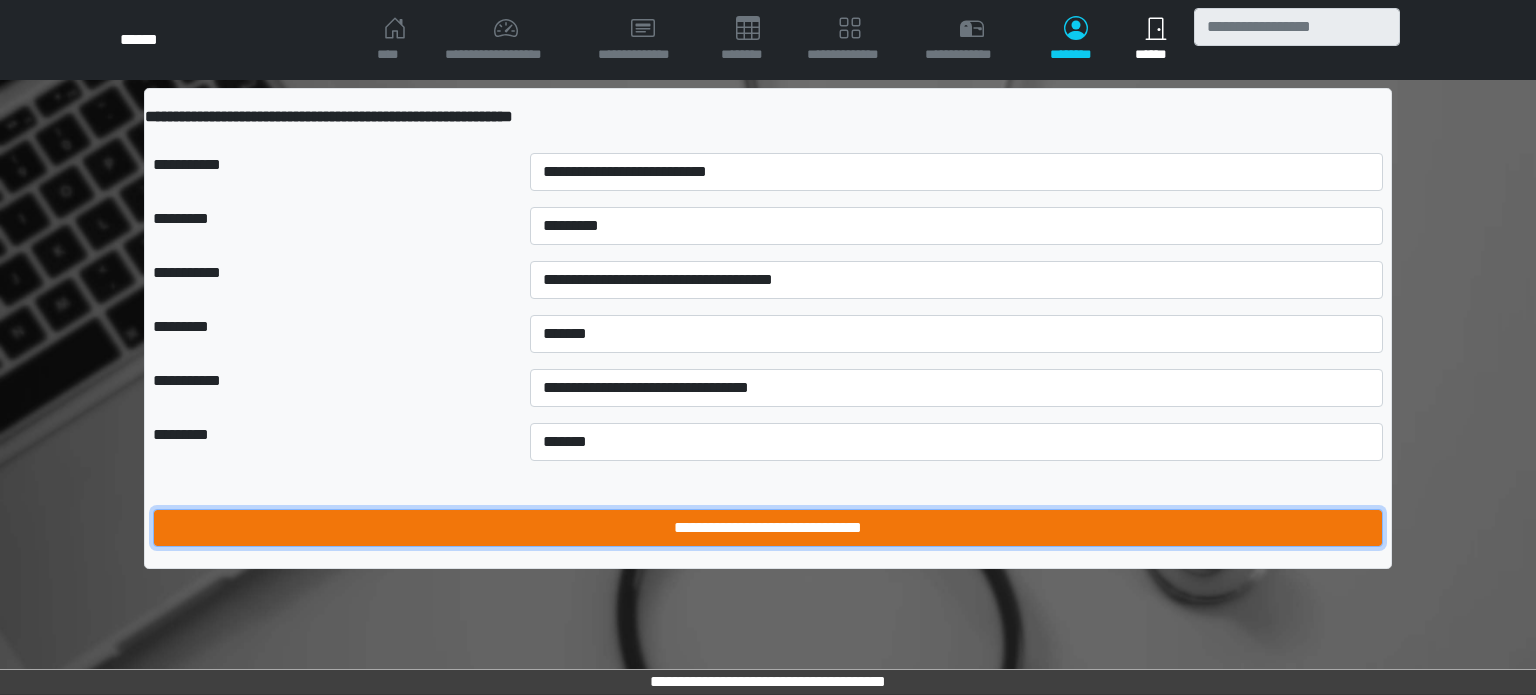 click on "**********" at bounding box center [768, 528] 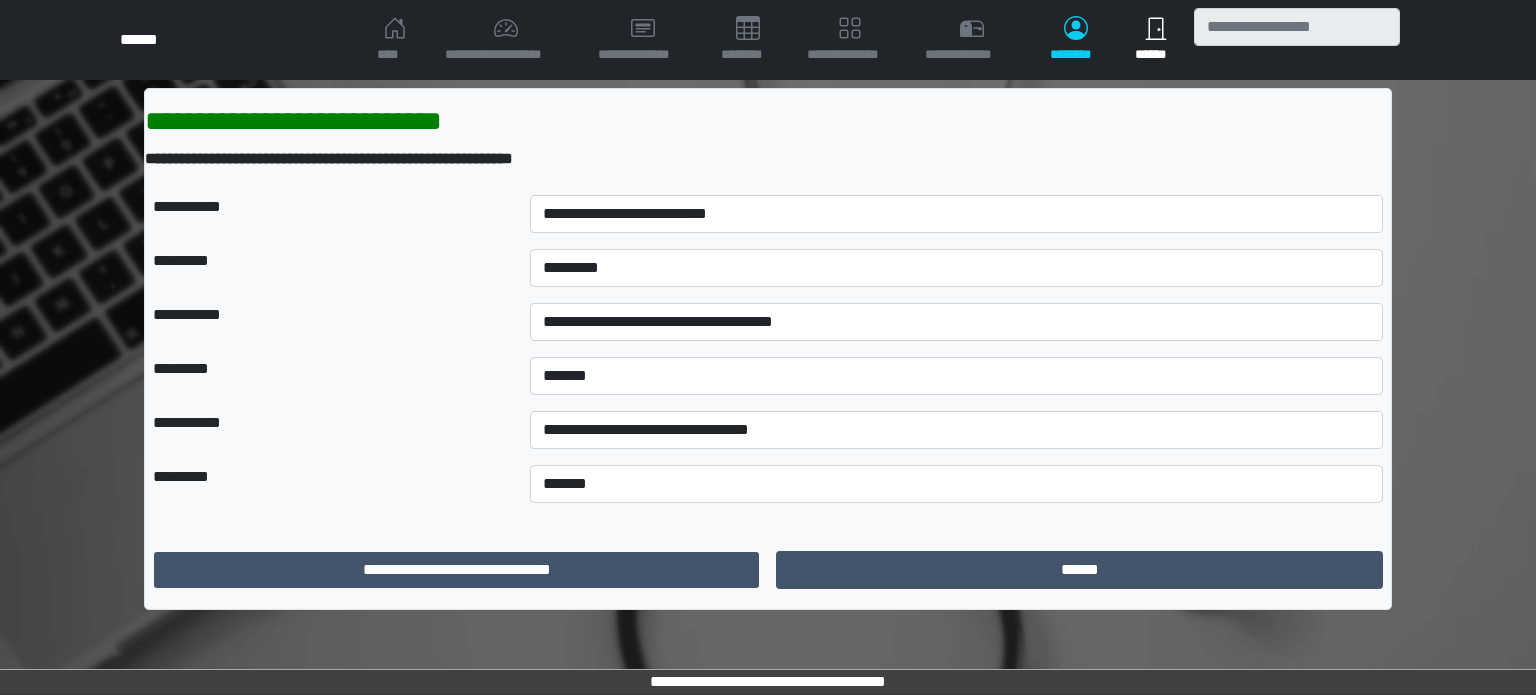 scroll, scrollTop: 0, scrollLeft: 0, axis: both 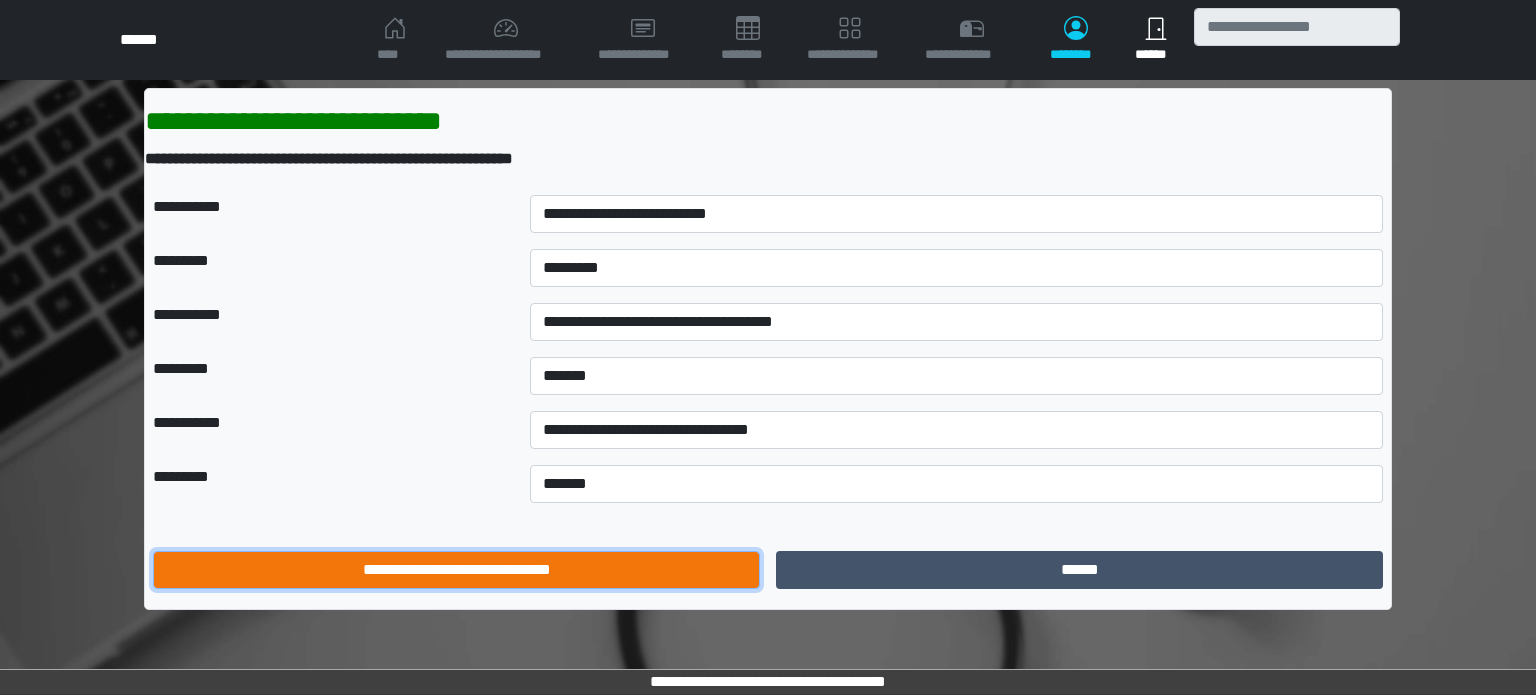 click on "**********" at bounding box center (456, 570) 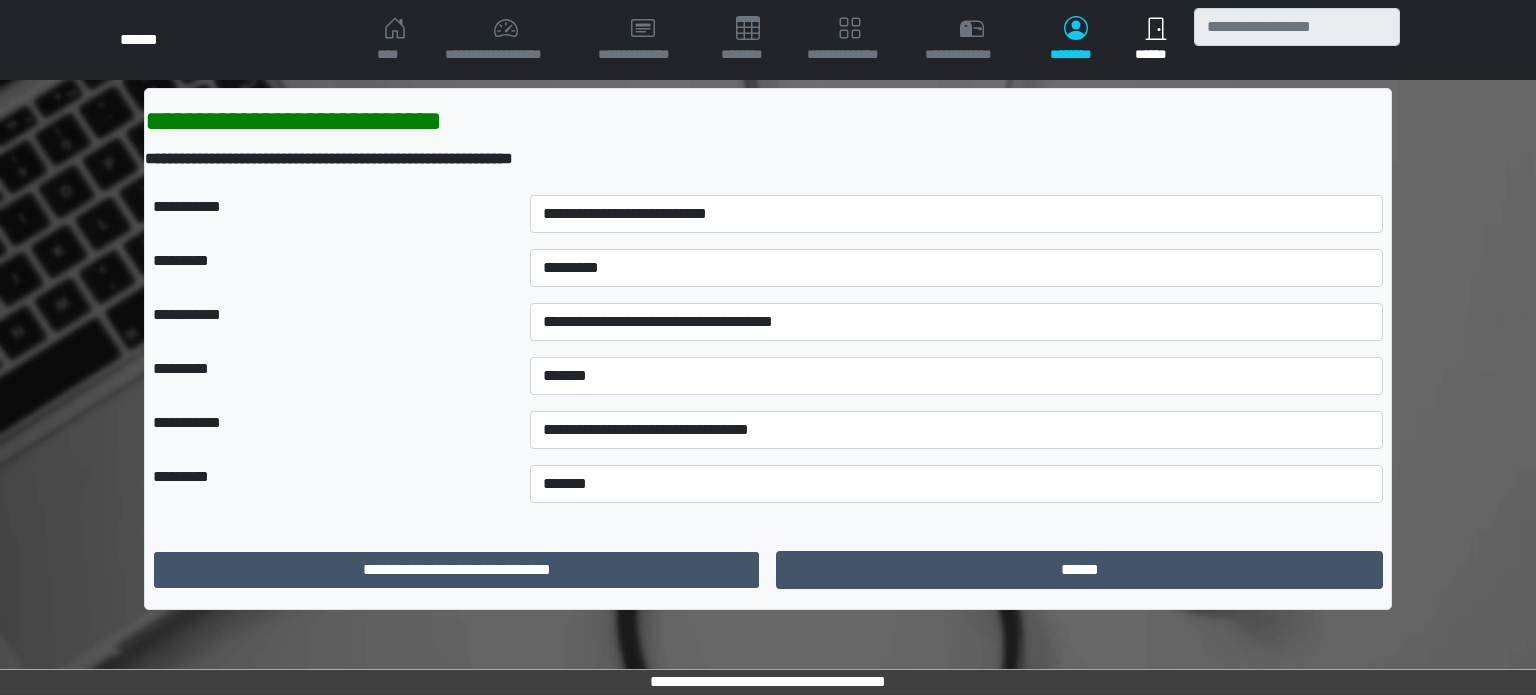 scroll, scrollTop: 0, scrollLeft: 0, axis: both 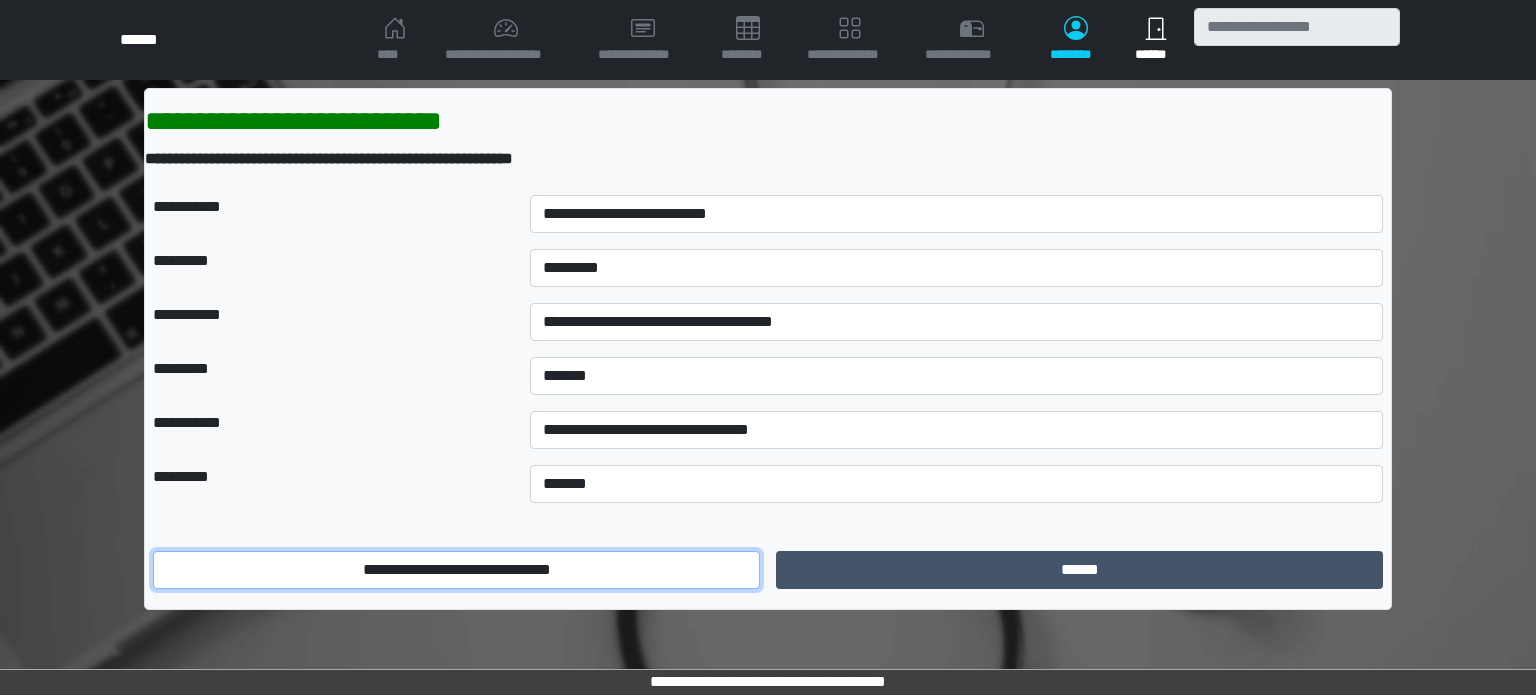 click on "**********" at bounding box center (456, 570) 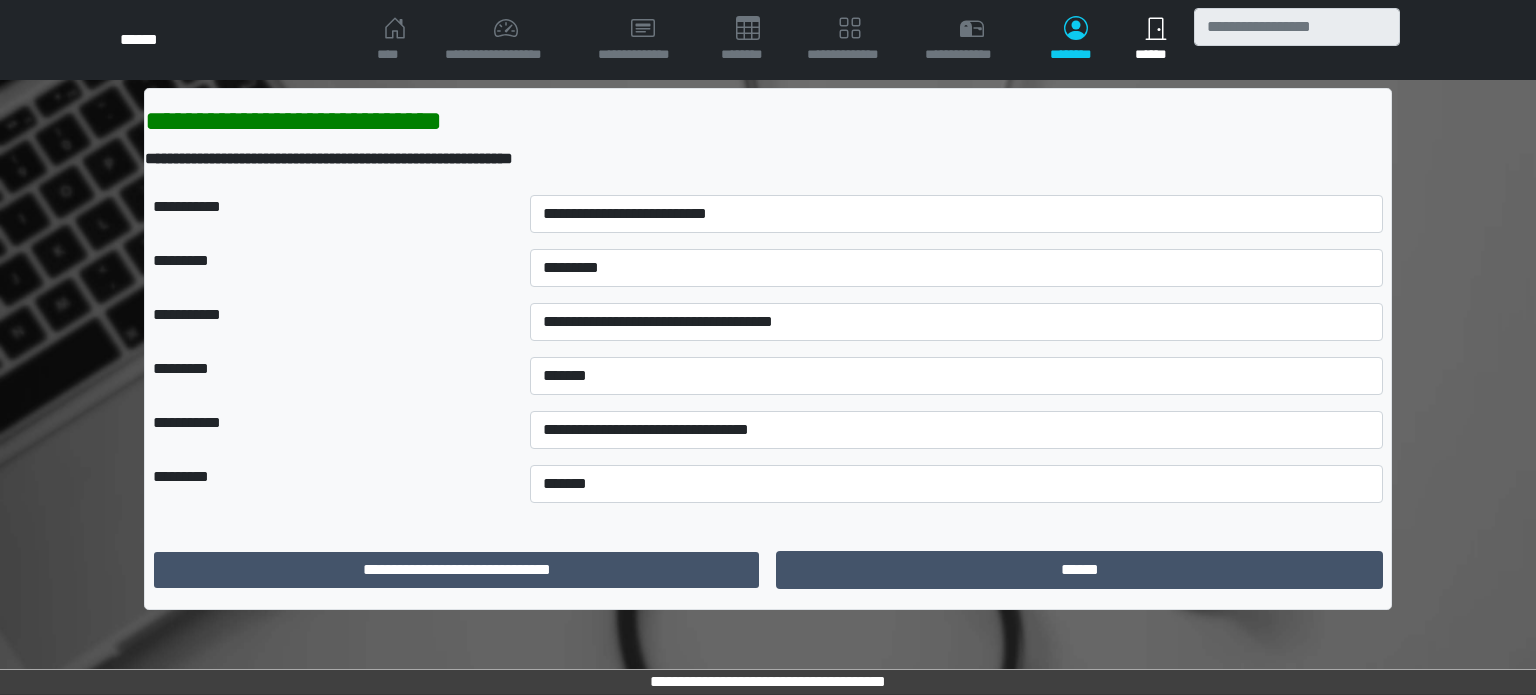 scroll, scrollTop: 0, scrollLeft: 0, axis: both 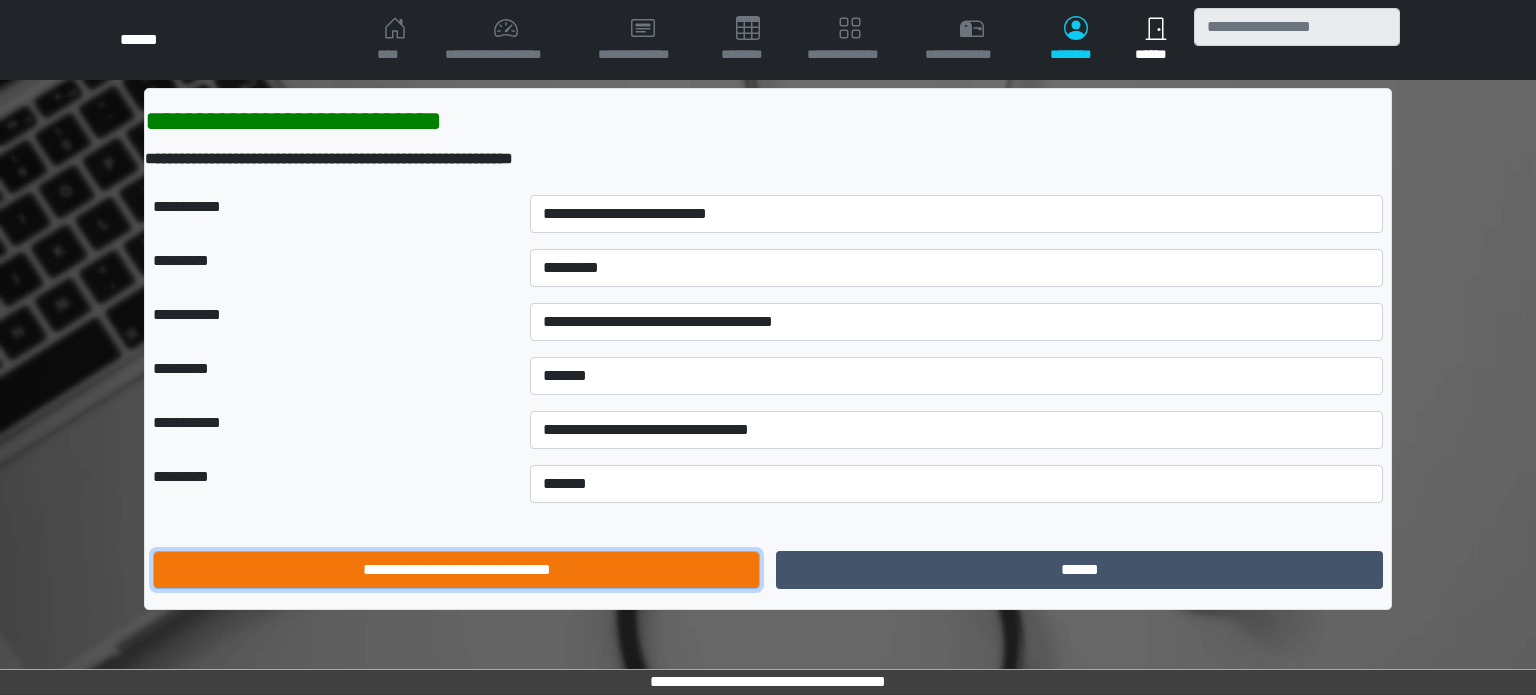 click on "**********" at bounding box center [456, 570] 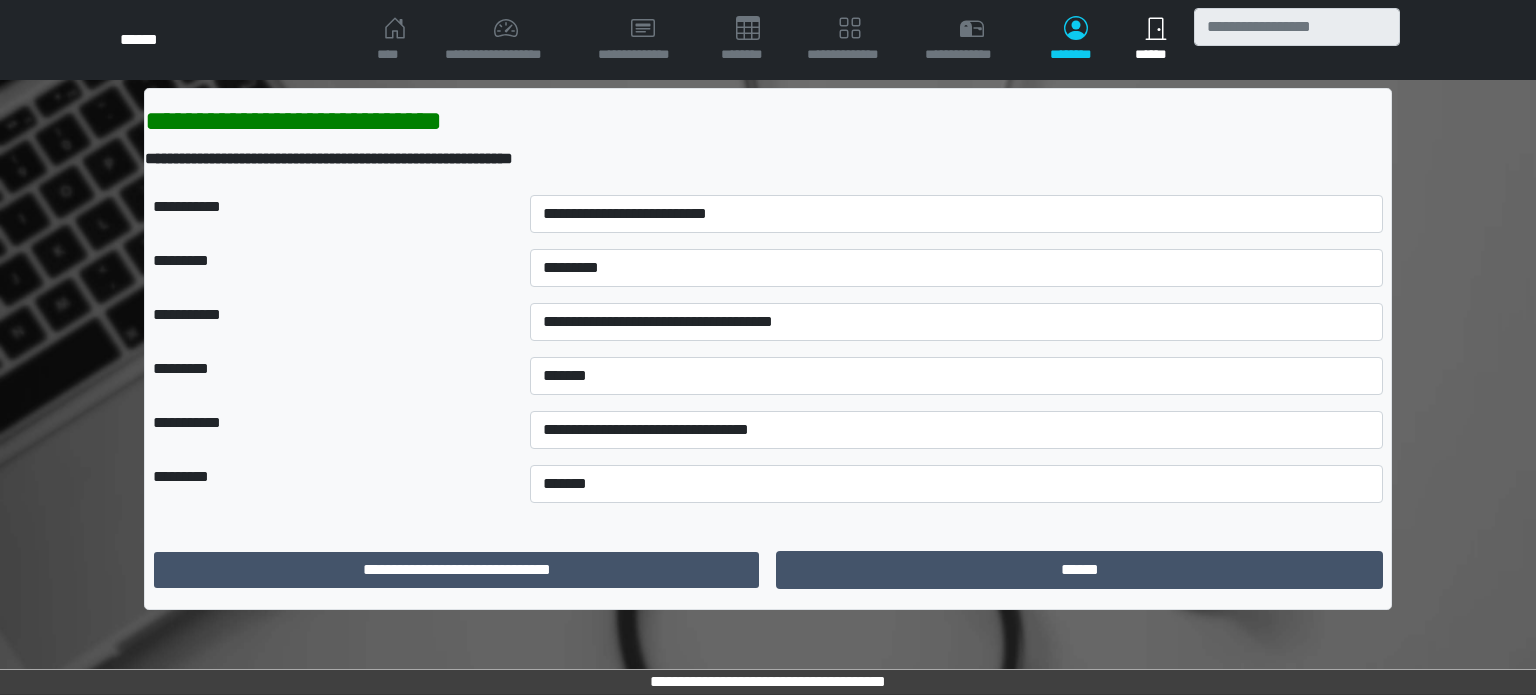 scroll, scrollTop: 0, scrollLeft: 0, axis: both 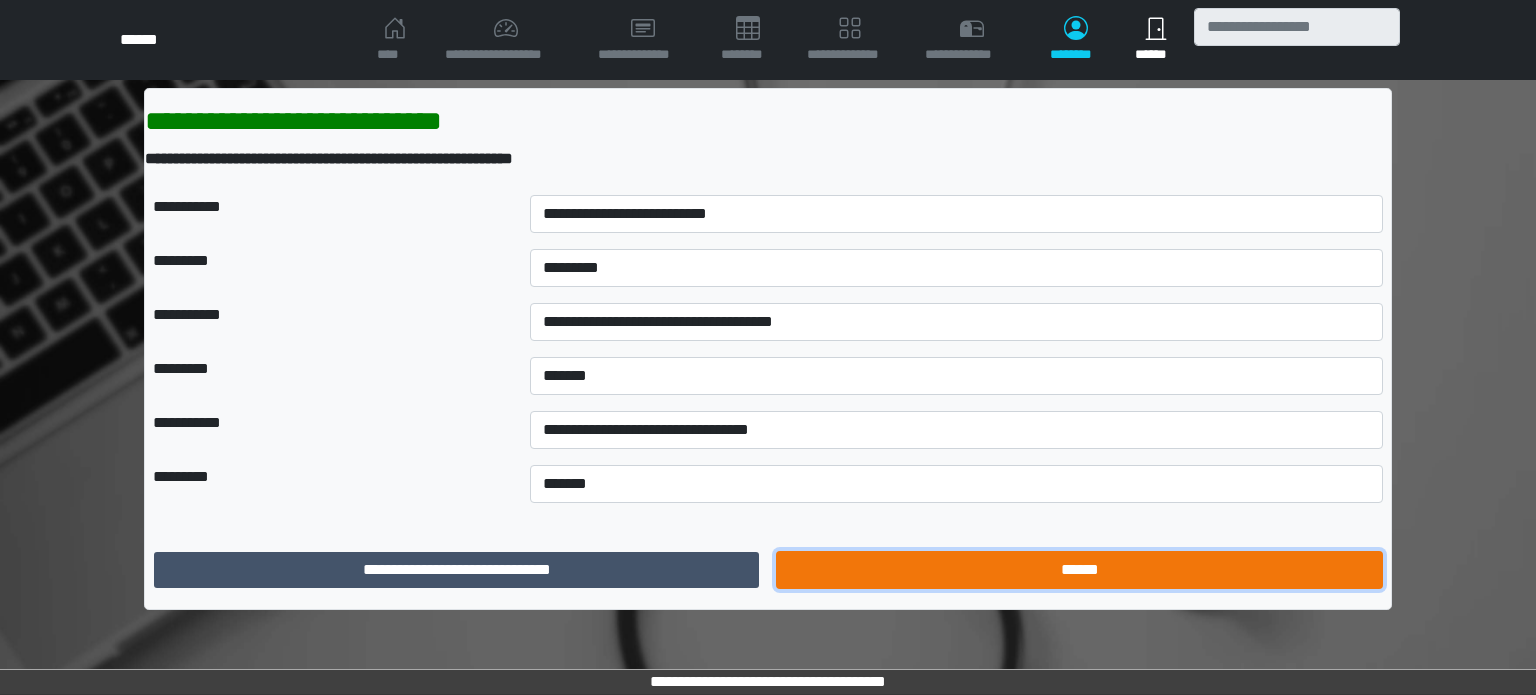 click on "******" at bounding box center (1079, 570) 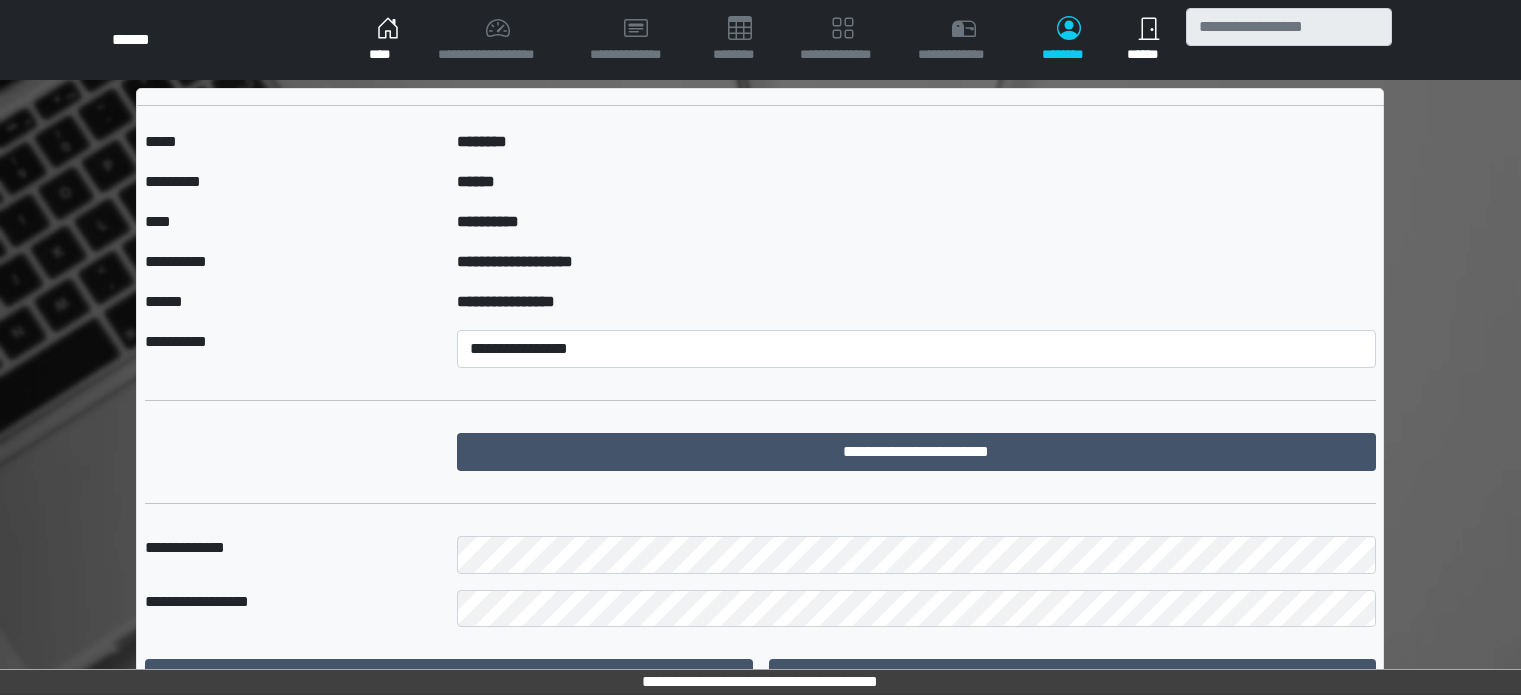 scroll, scrollTop: 0, scrollLeft: 0, axis: both 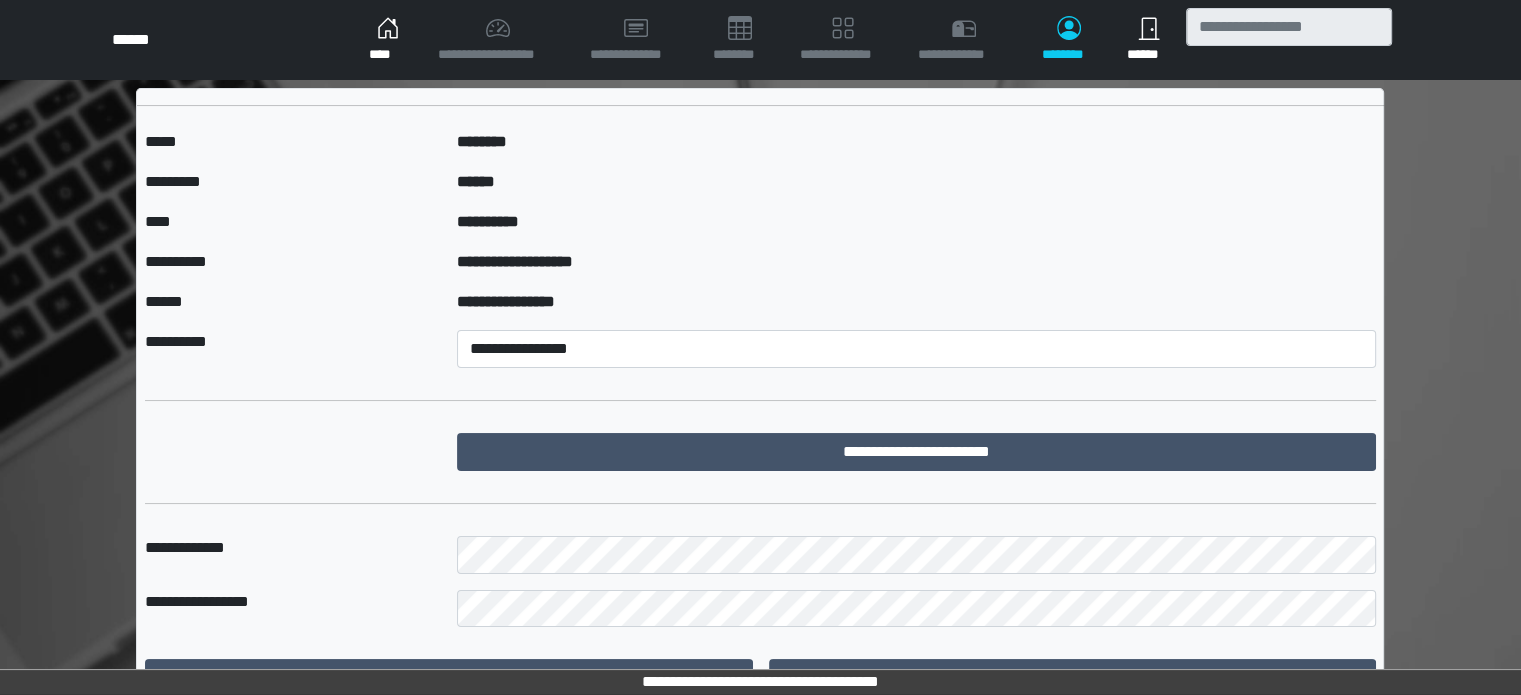 click on "****" at bounding box center (387, 40) 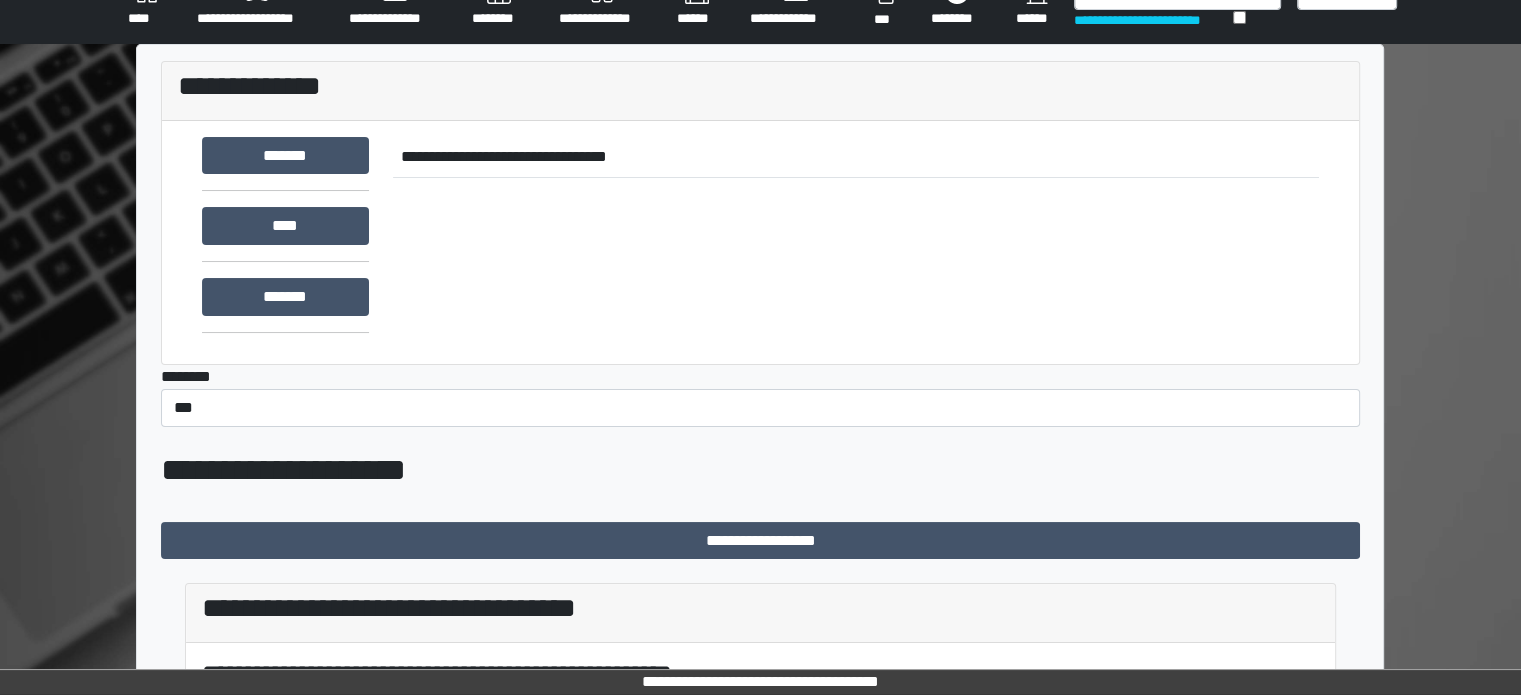 scroll, scrollTop: 0, scrollLeft: 0, axis: both 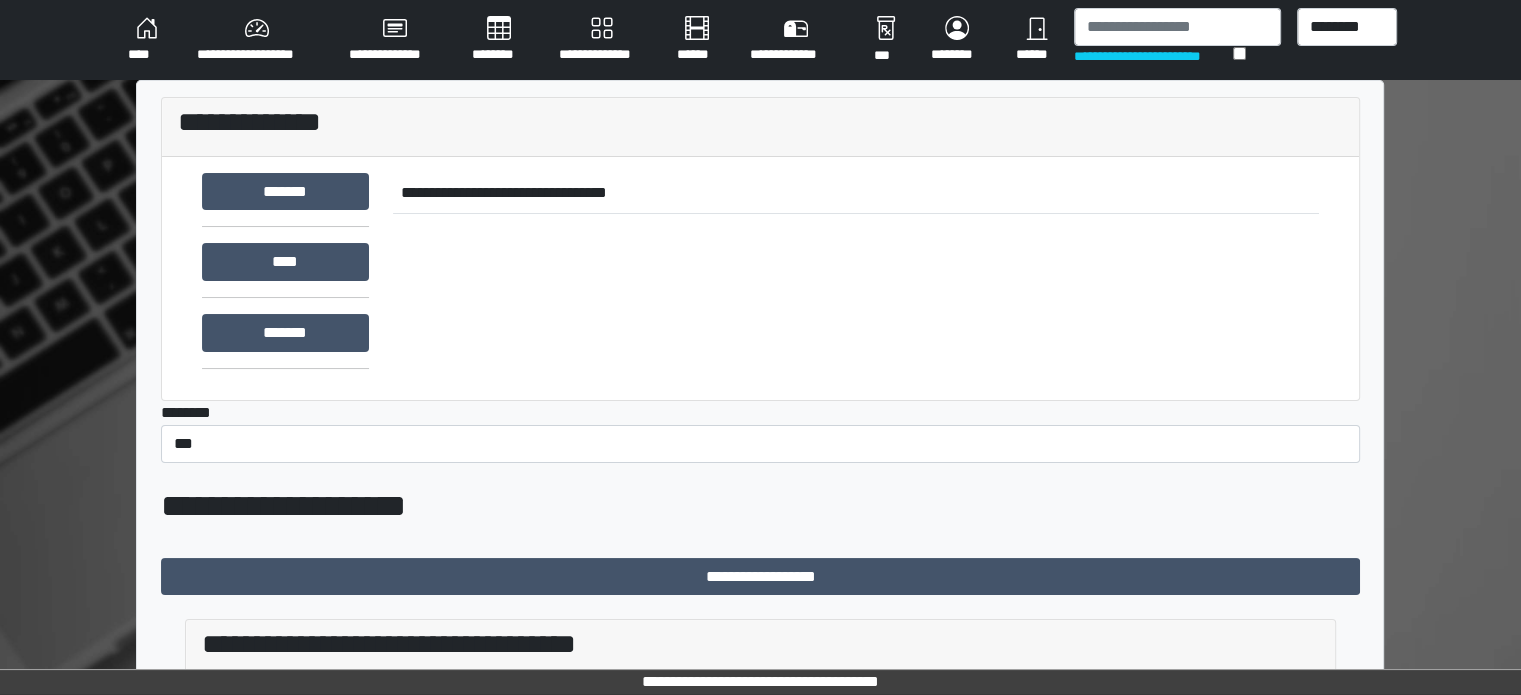 click on "******** *** ******** *** ******** ***** ***" at bounding box center [1347, 40] 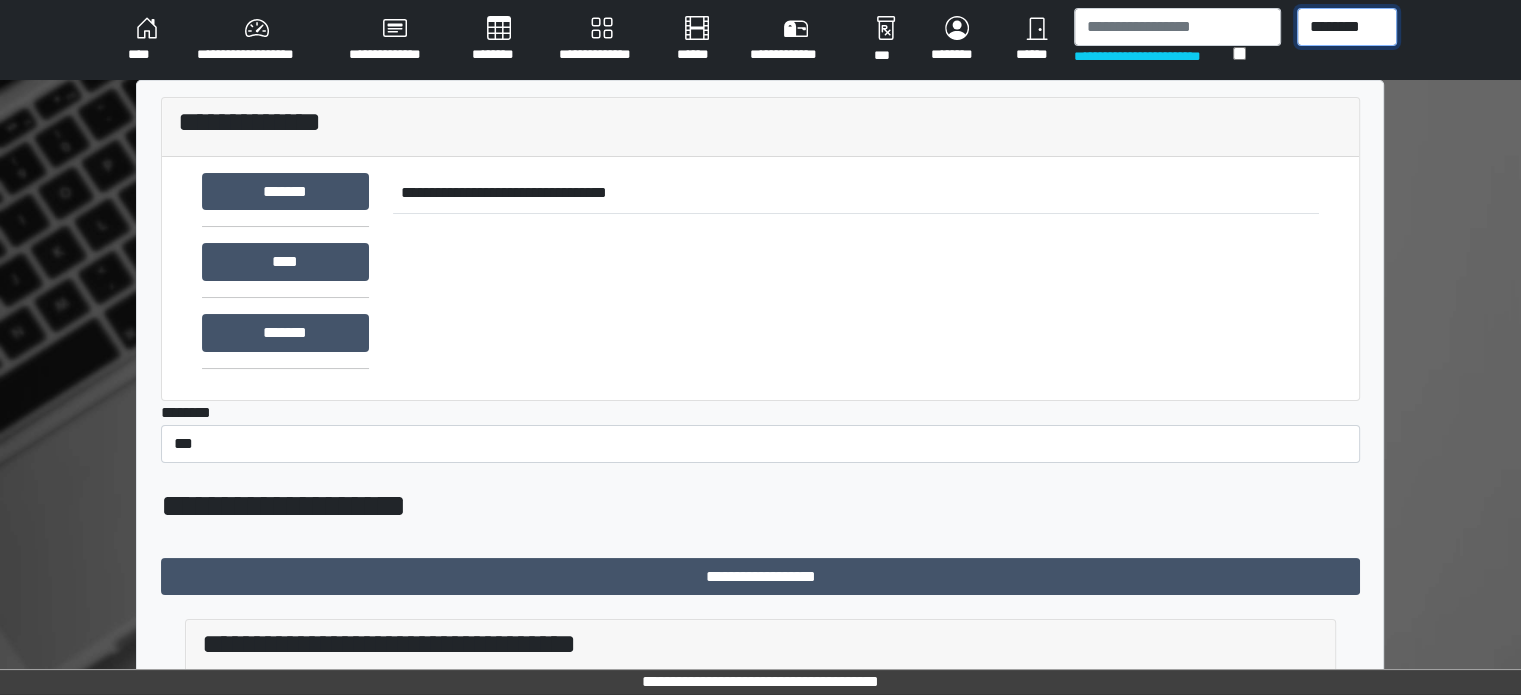 click on "******** *** ******** *** ******** ***** ***" at bounding box center [1347, 27] 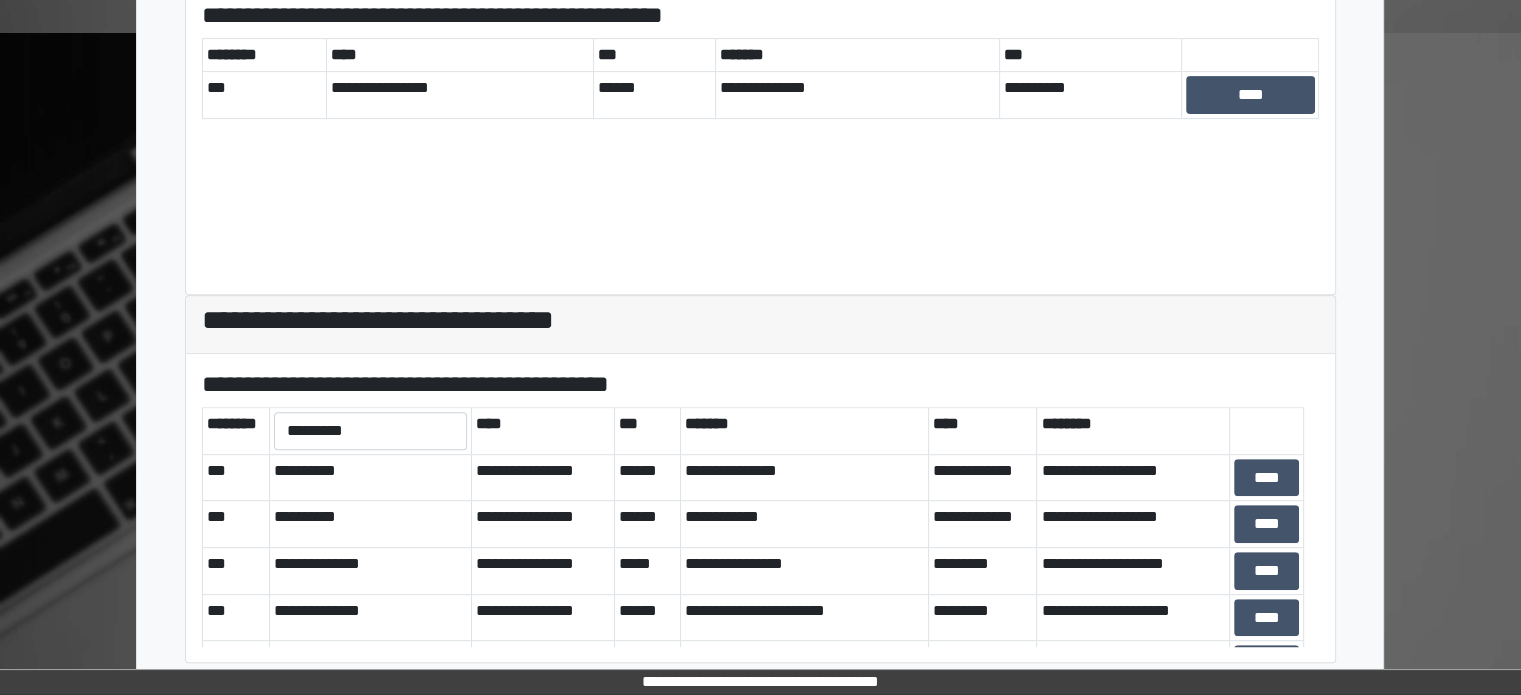 scroll, scrollTop: 808, scrollLeft: 0, axis: vertical 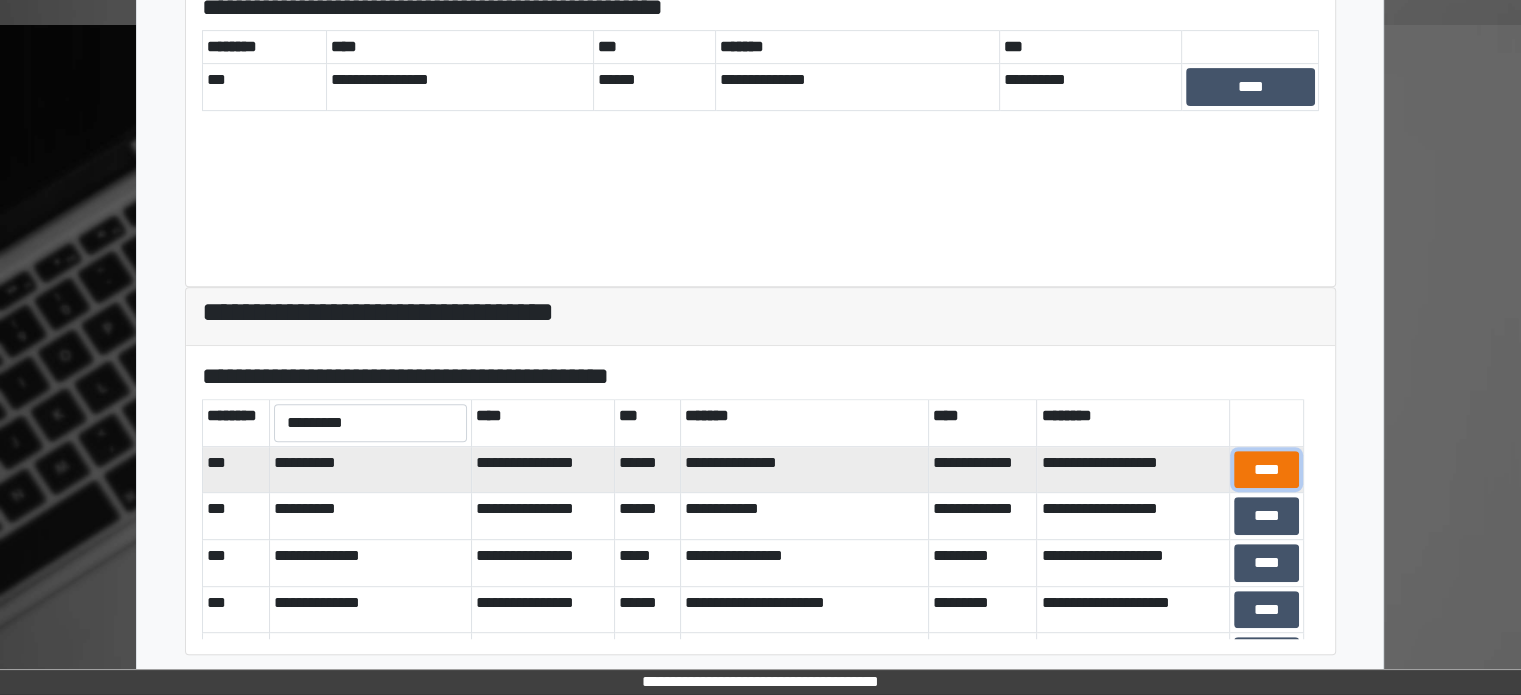 click on "****" at bounding box center [1266, 470] 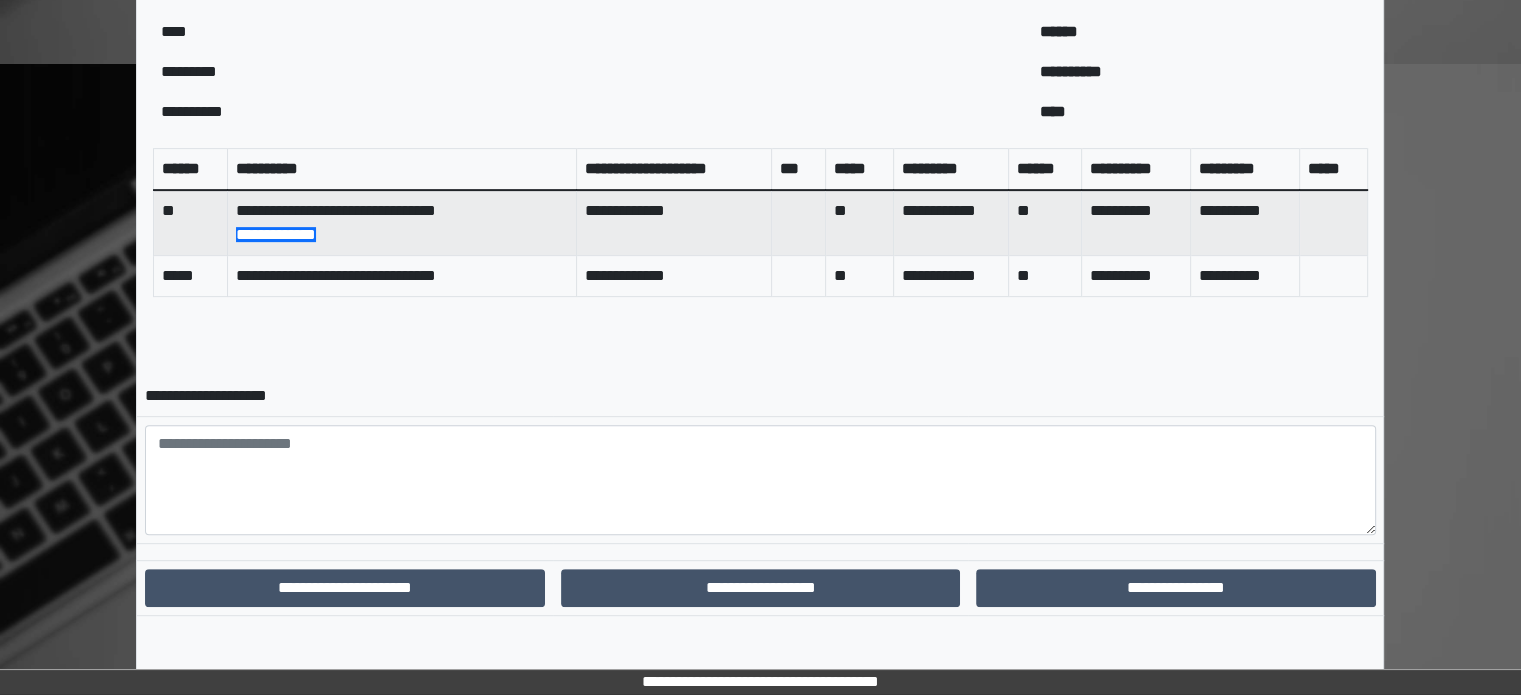 scroll, scrollTop: 769, scrollLeft: 0, axis: vertical 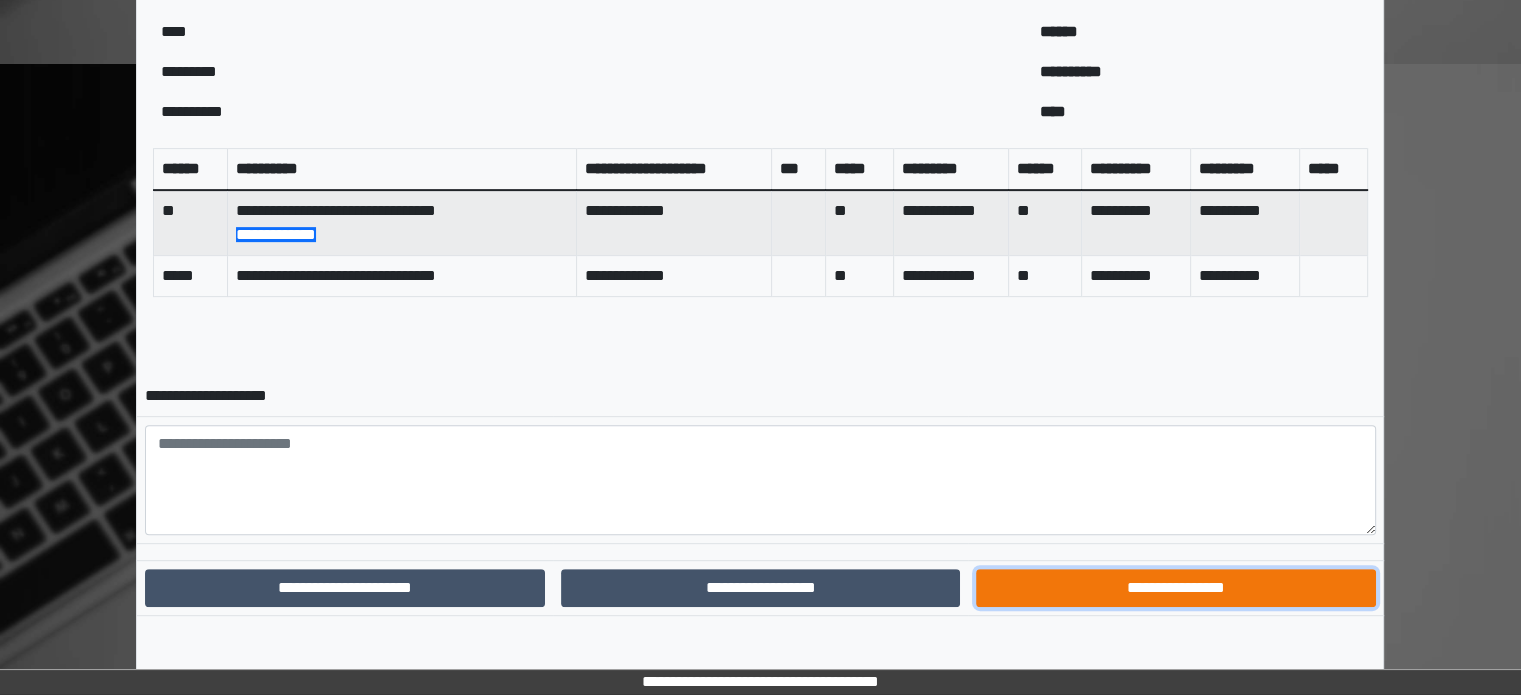 click on "**********" at bounding box center (1175, 588) 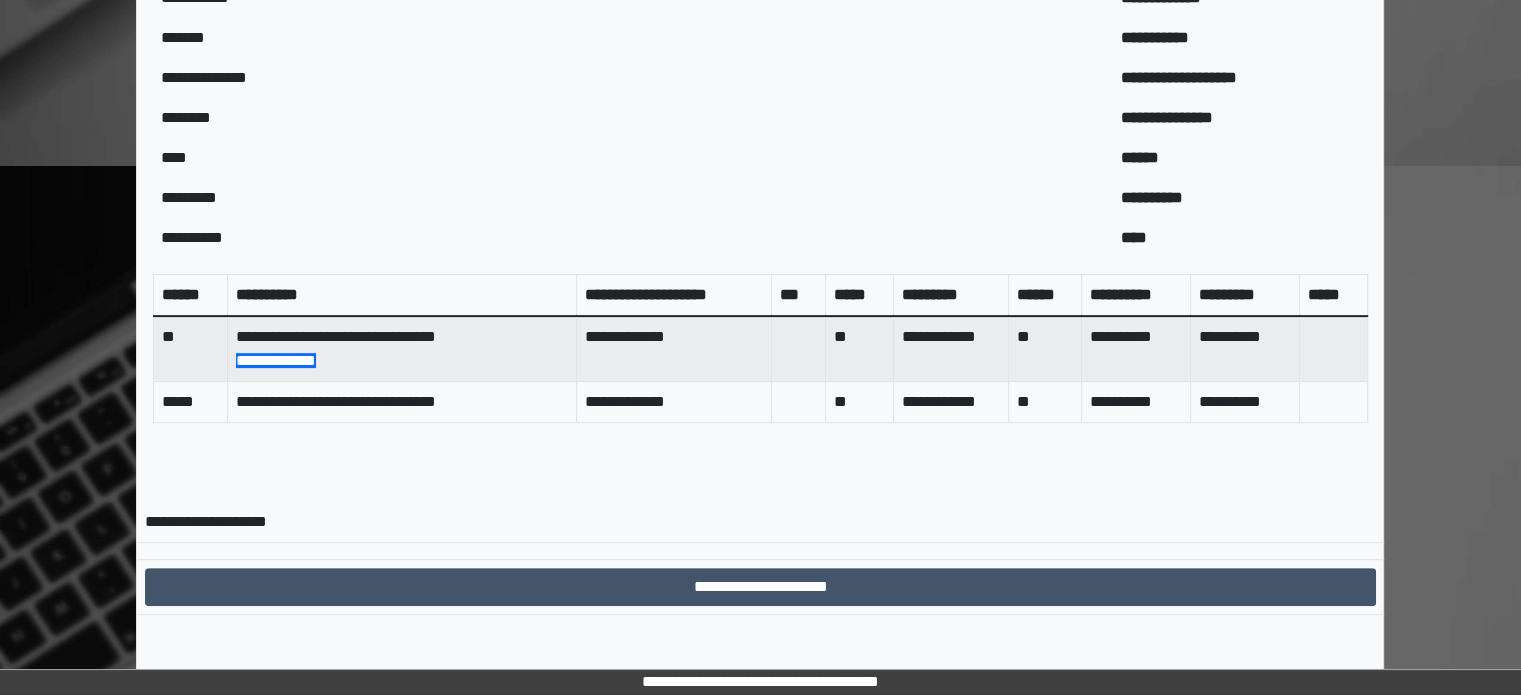 scroll, scrollTop: 667, scrollLeft: 0, axis: vertical 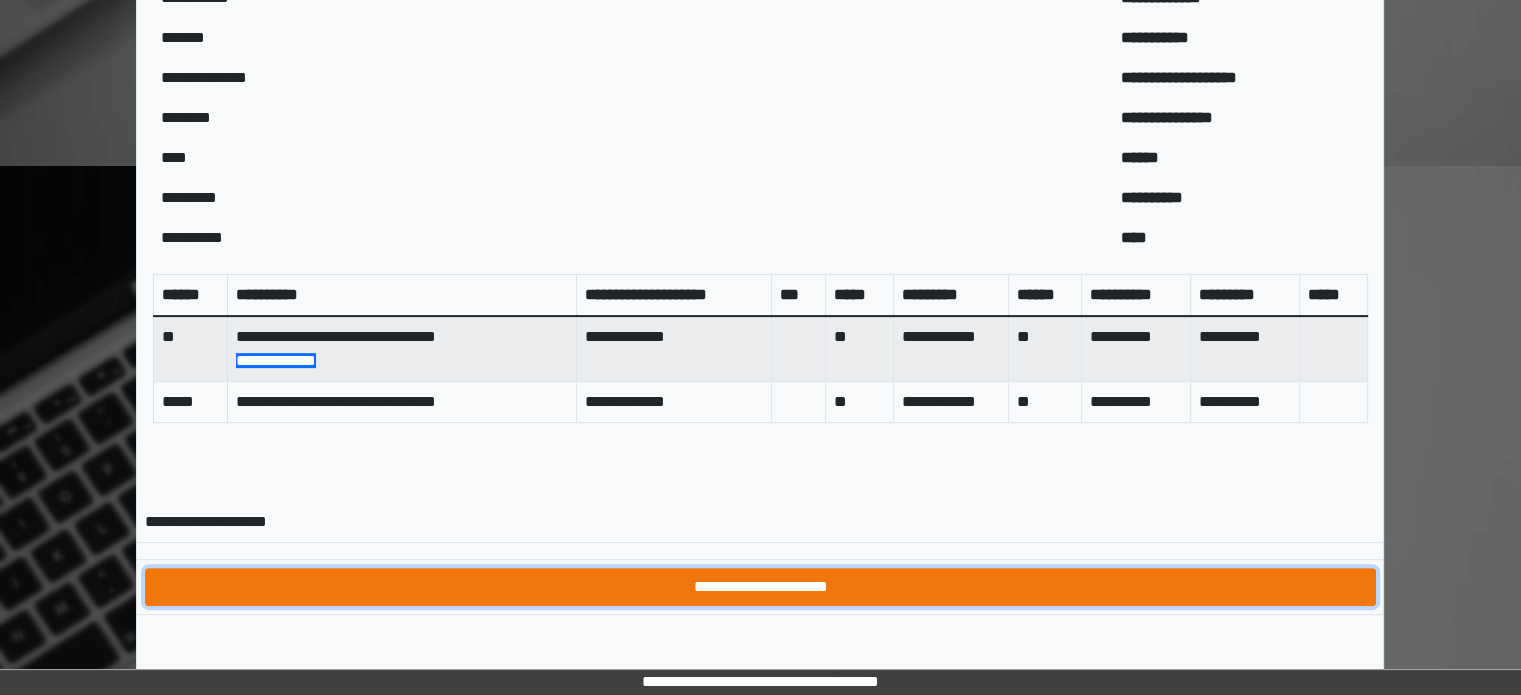 click on "**********" at bounding box center (760, 587) 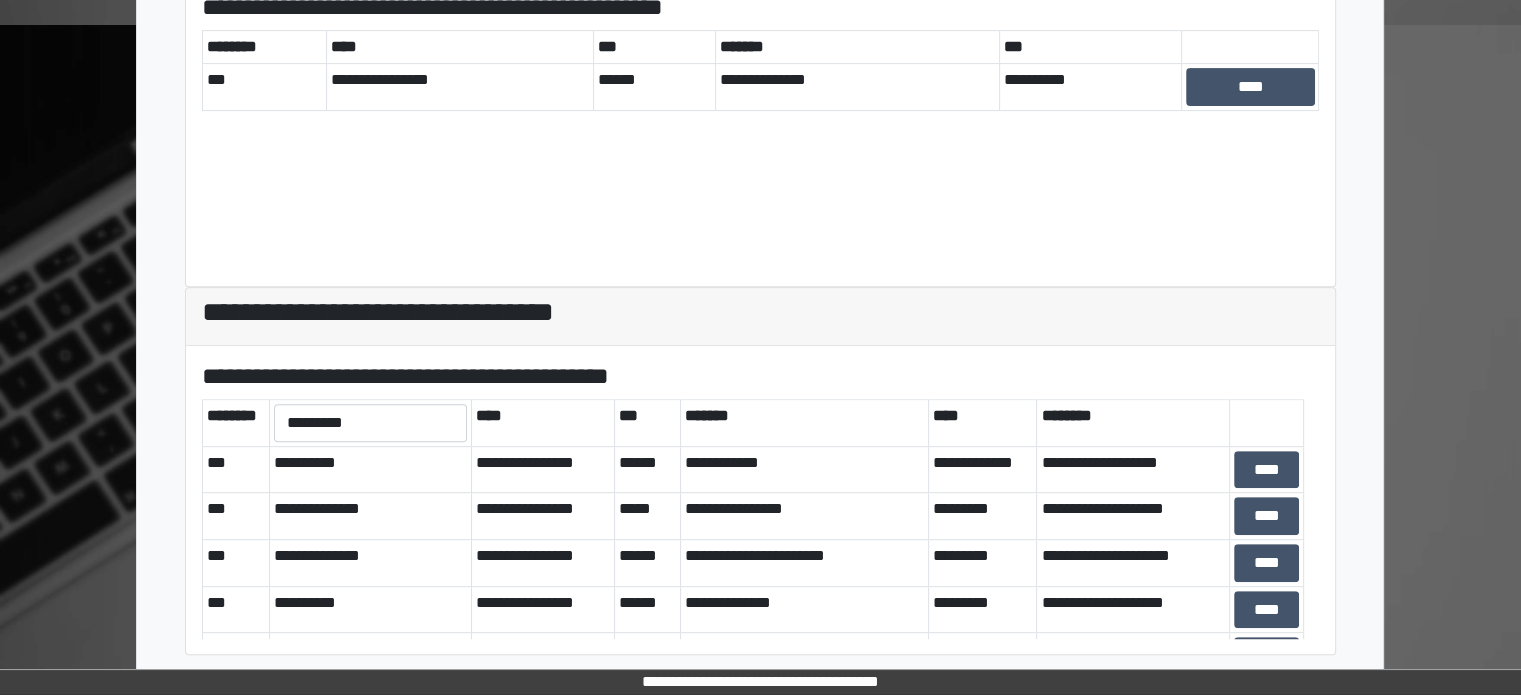 scroll, scrollTop: 808, scrollLeft: 0, axis: vertical 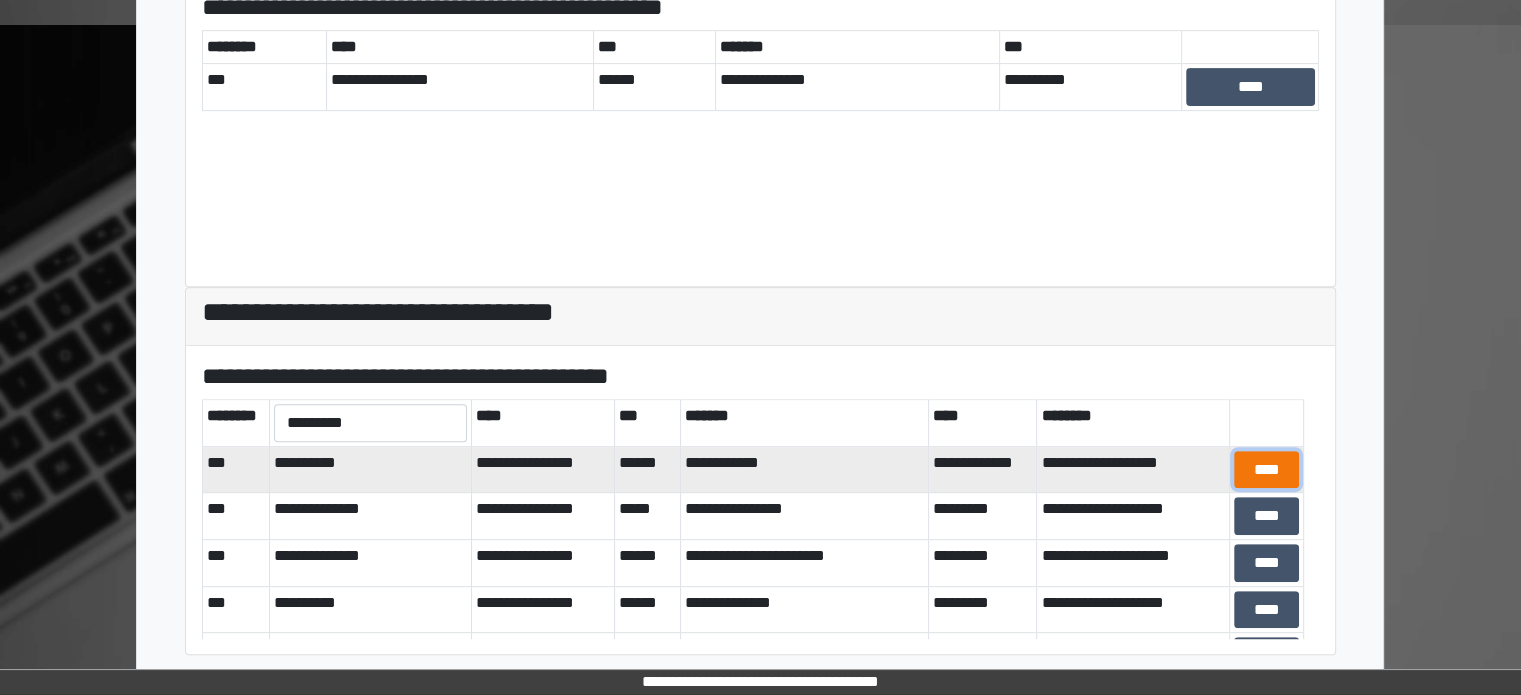 click on "****" at bounding box center (1266, 470) 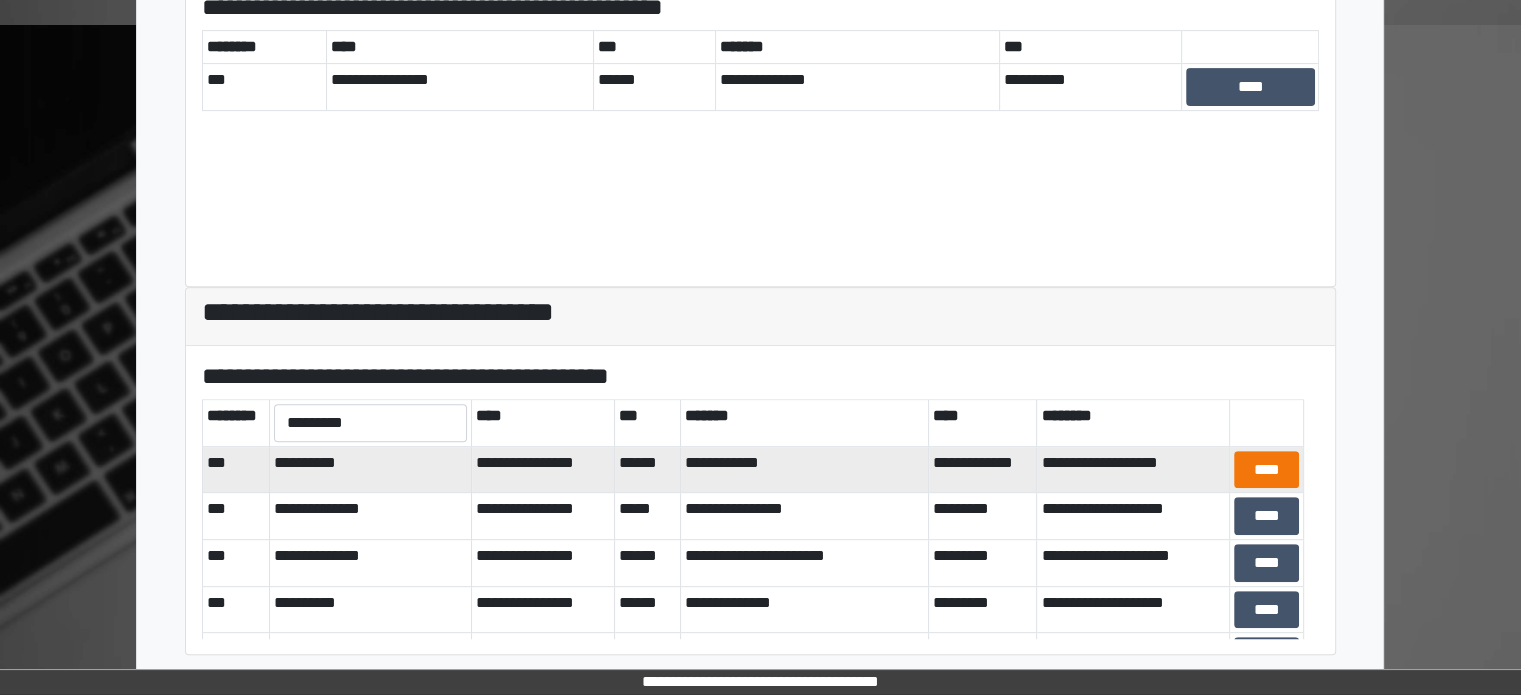 scroll, scrollTop: 769, scrollLeft: 0, axis: vertical 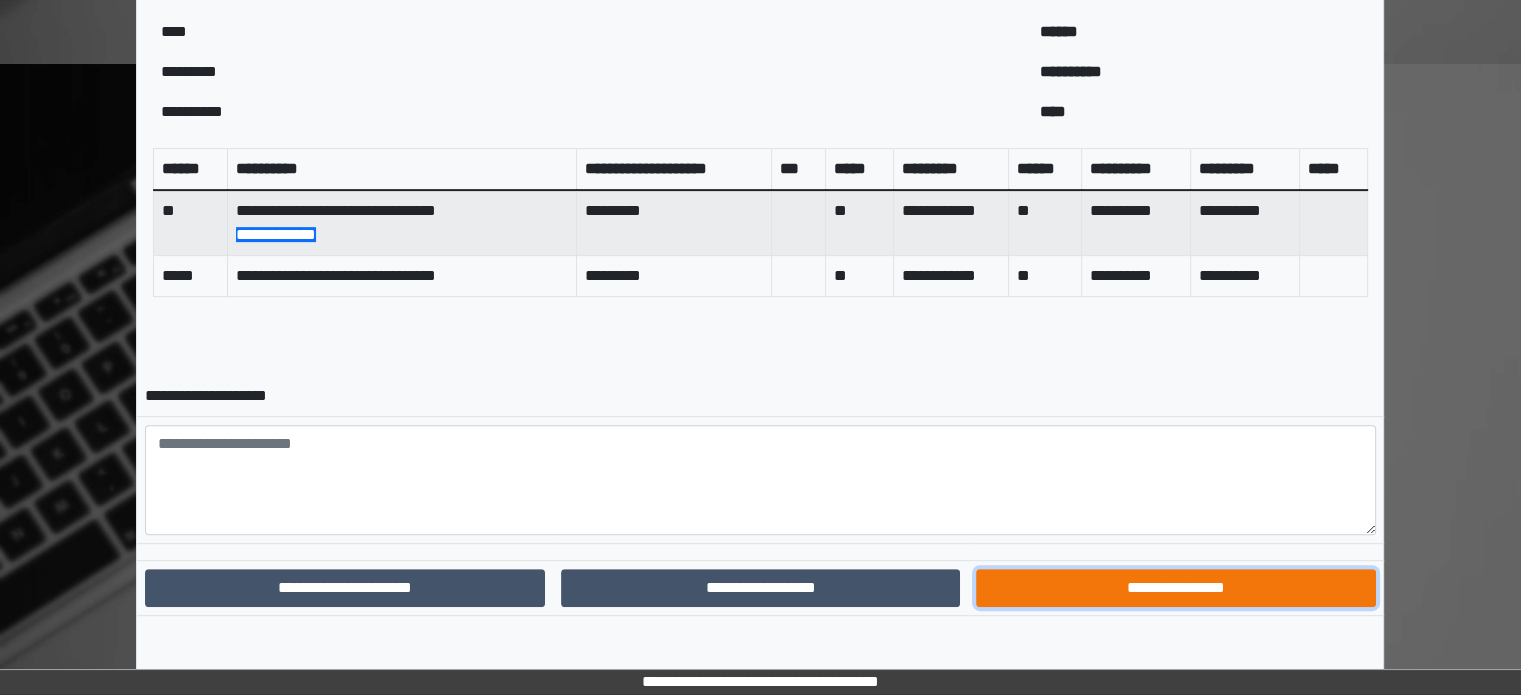 click on "**********" at bounding box center [1175, 588] 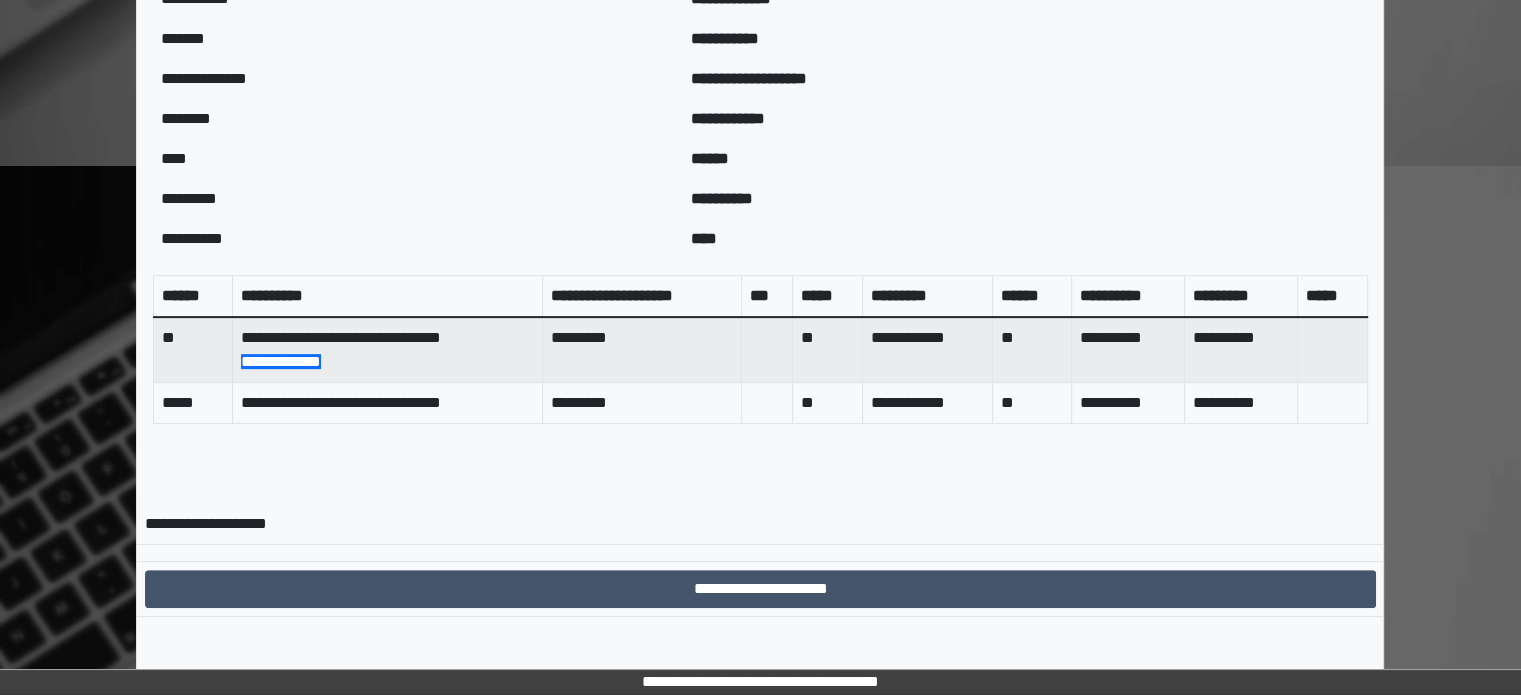 scroll, scrollTop: 667, scrollLeft: 0, axis: vertical 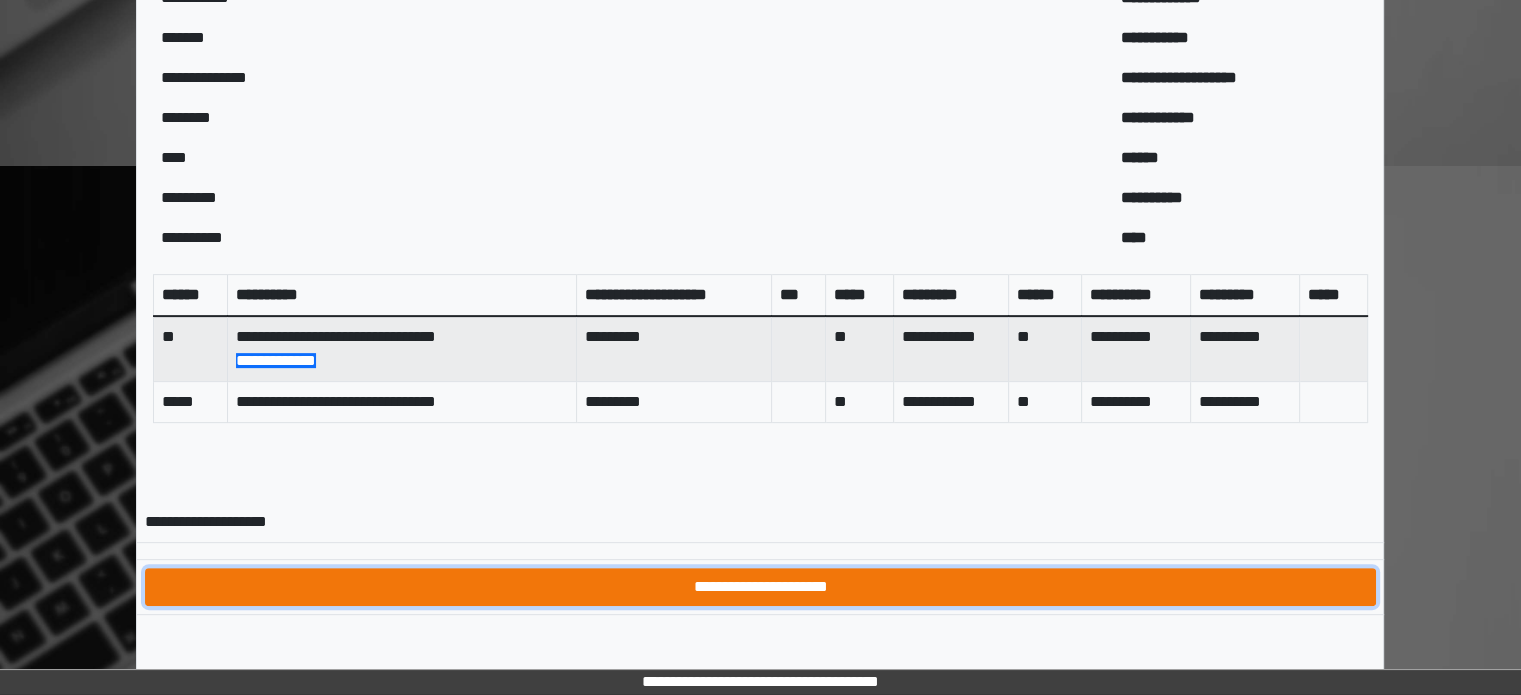click on "**********" at bounding box center (760, 587) 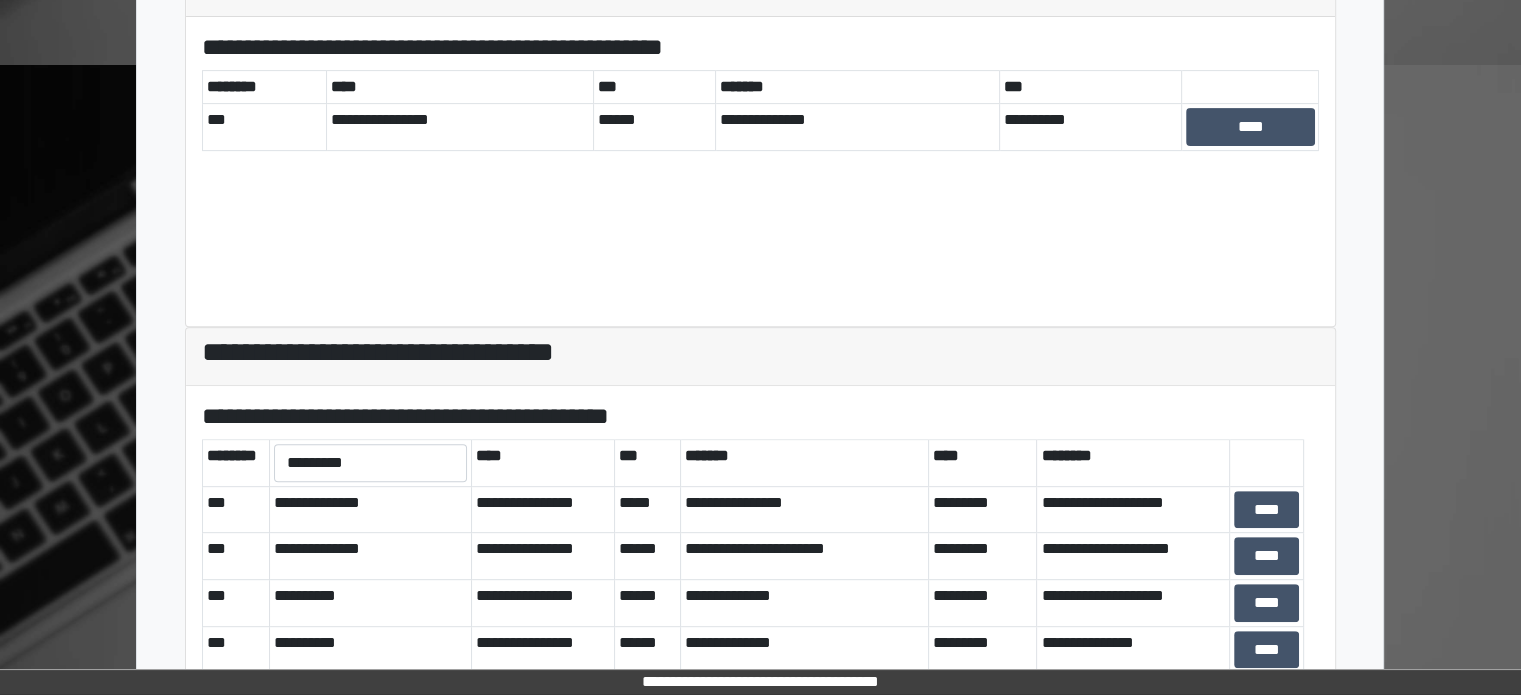 scroll, scrollTop: 808, scrollLeft: 0, axis: vertical 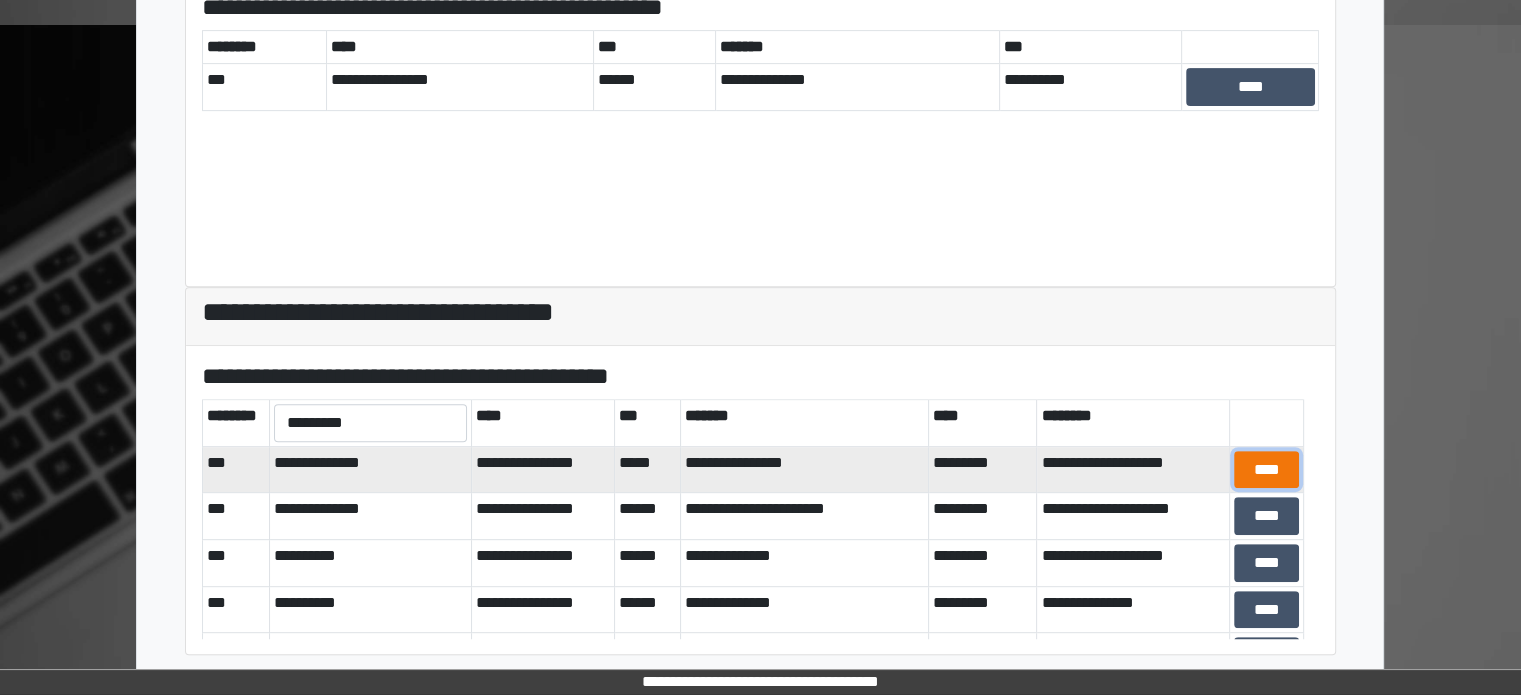 click on "****" at bounding box center [1266, 470] 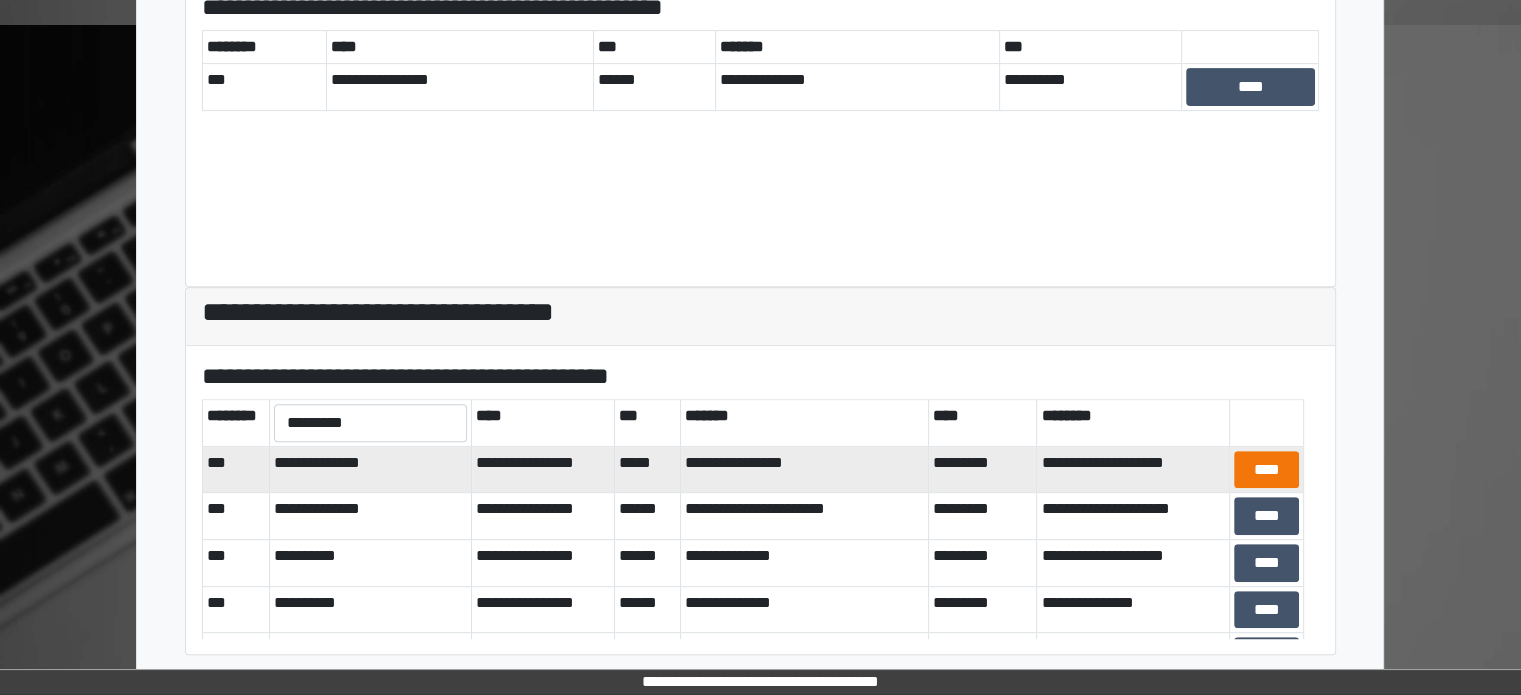 scroll, scrollTop: 664, scrollLeft: 0, axis: vertical 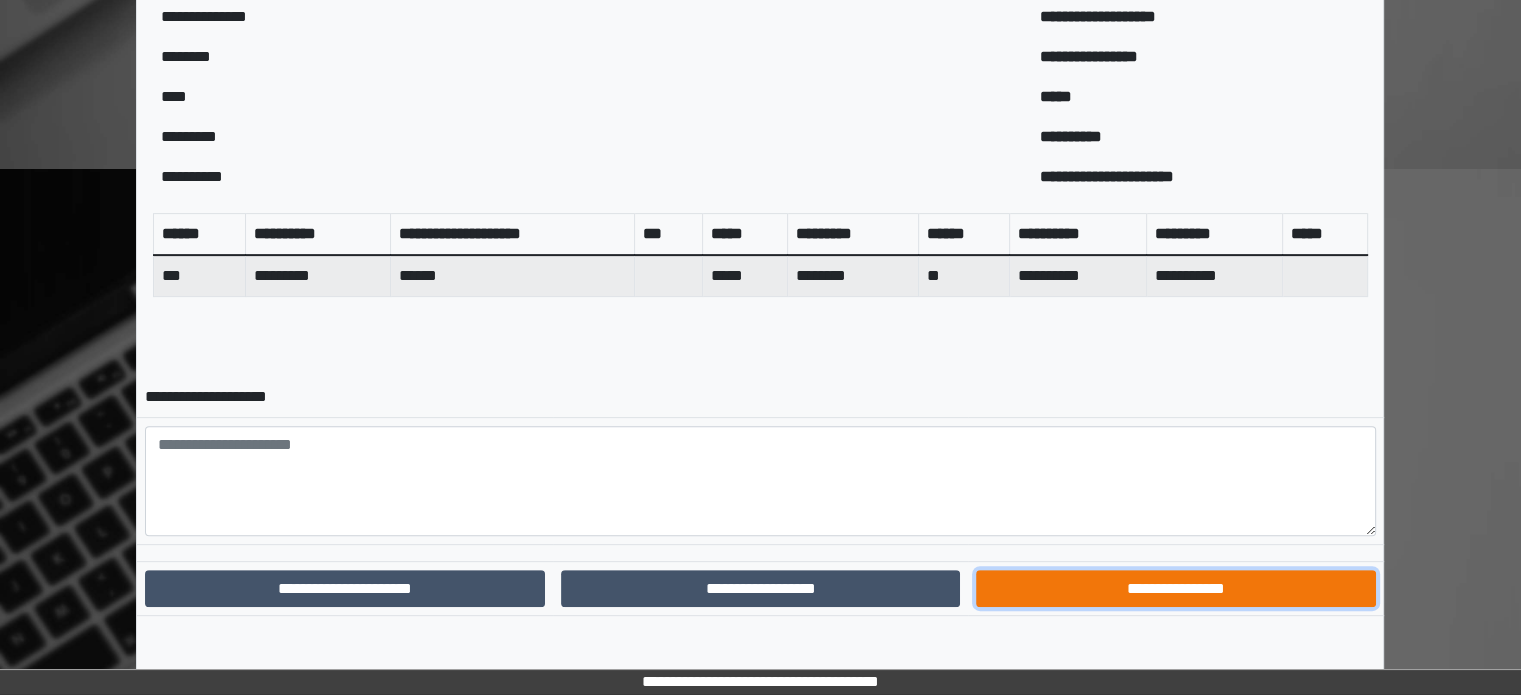 click on "**********" at bounding box center [1175, 589] 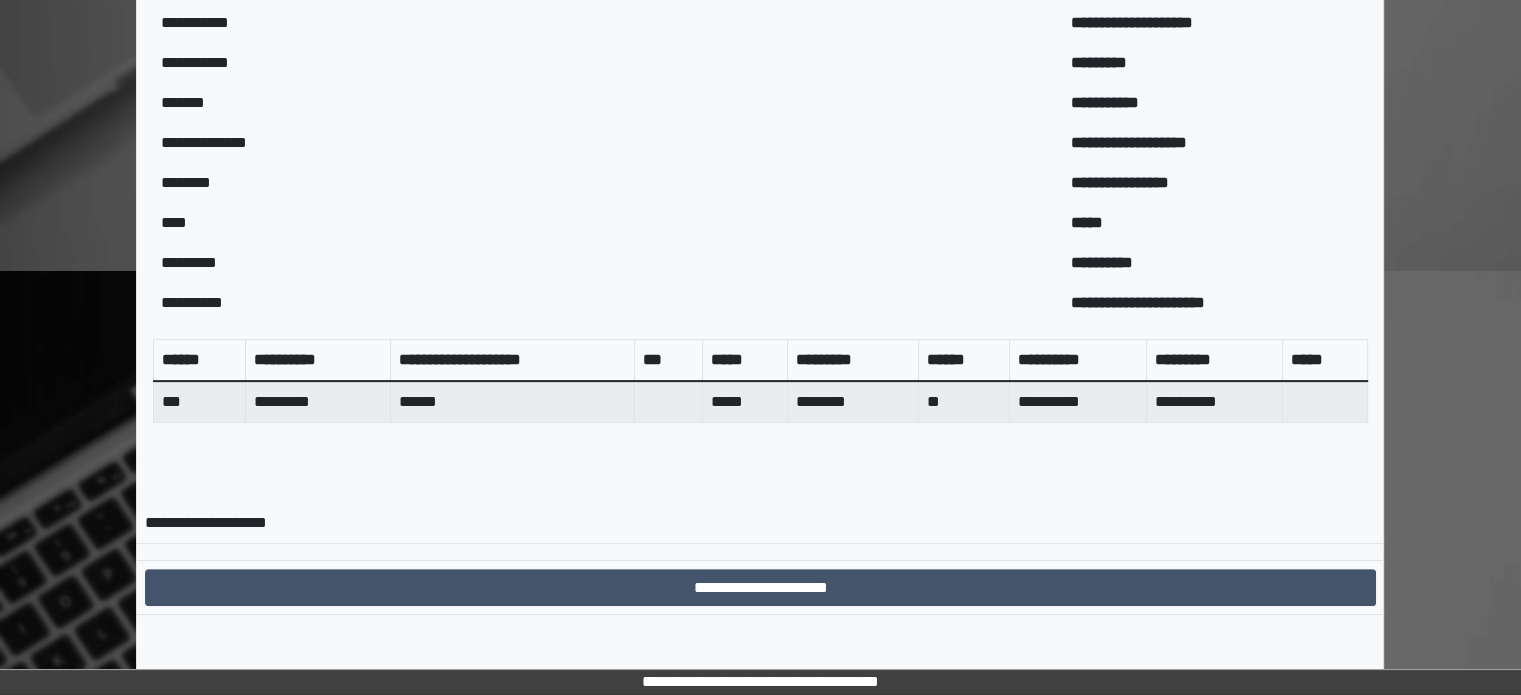 scroll, scrollTop: 562, scrollLeft: 0, axis: vertical 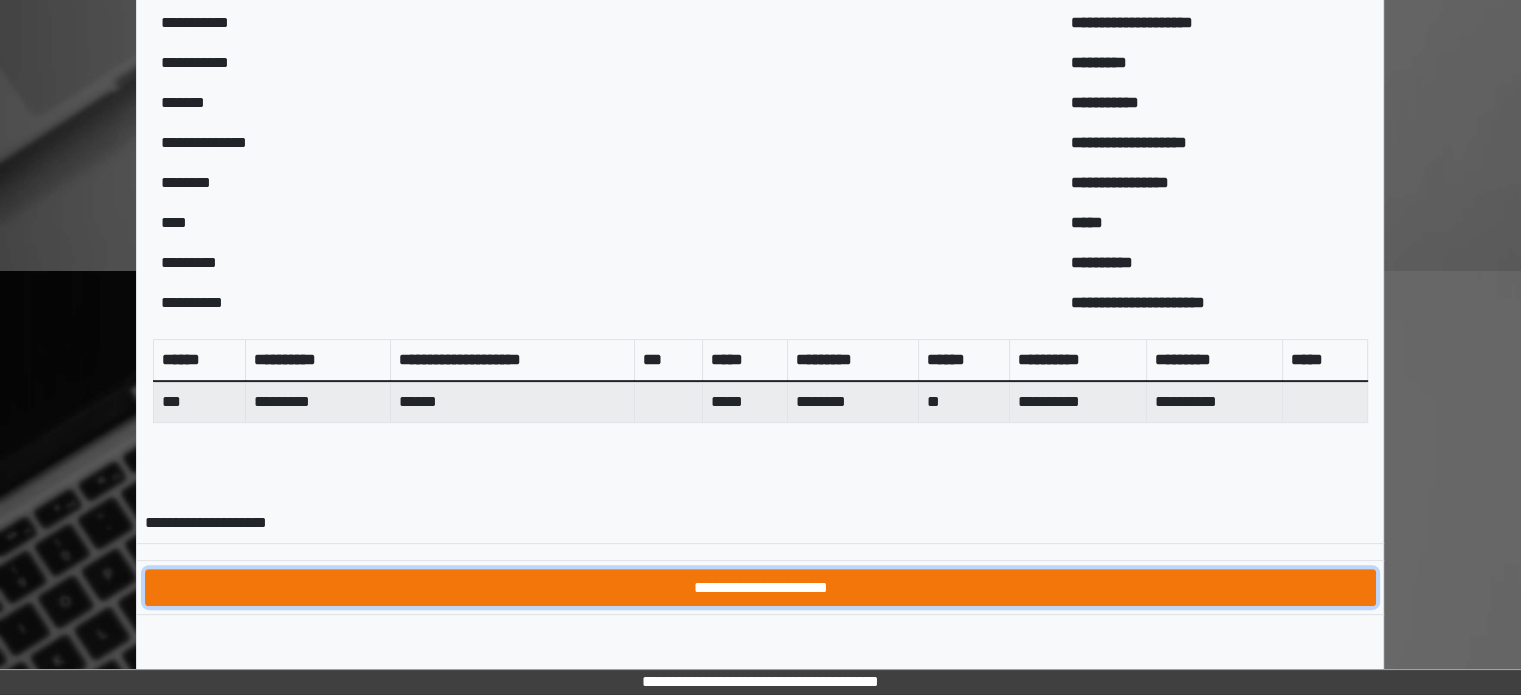 click on "**********" at bounding box center (760, 588) 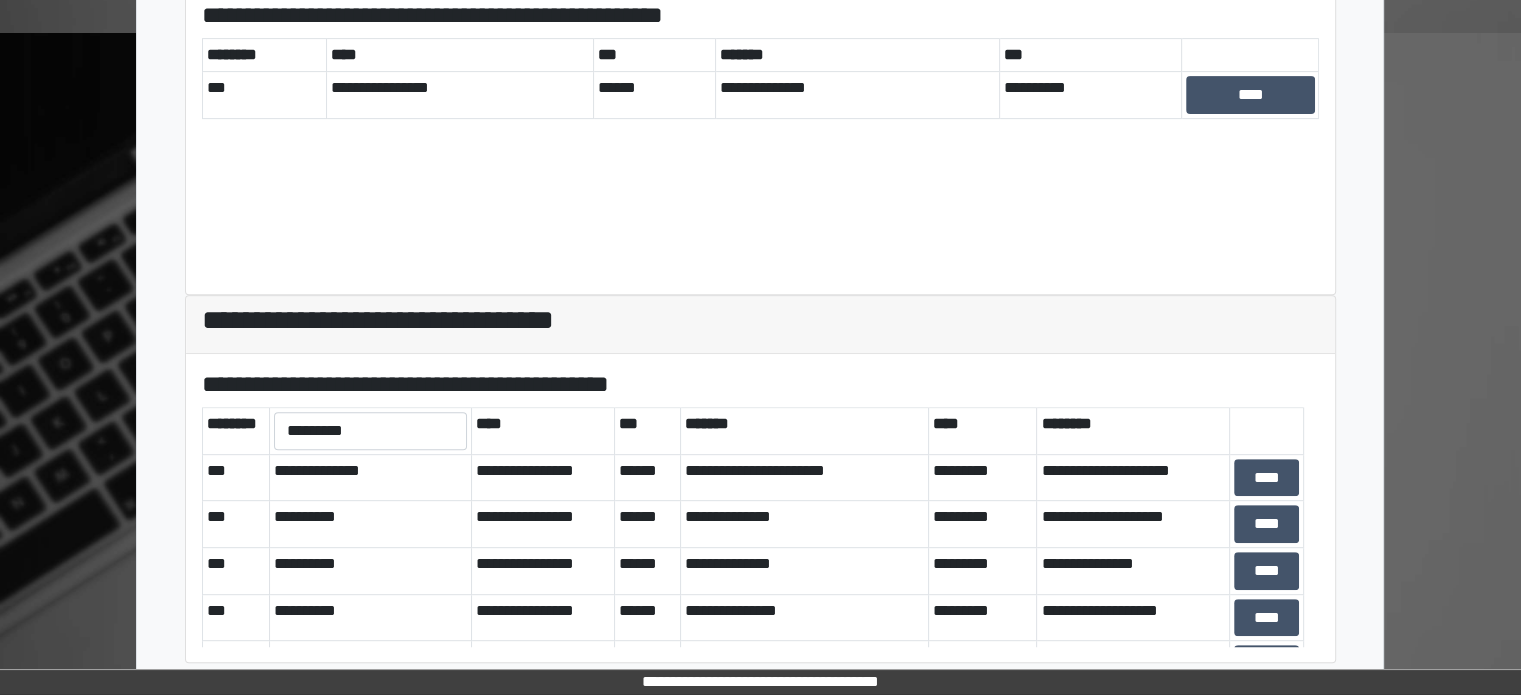 scroll, scrollTop: 808, scrollLeft: 0, axis: vertical 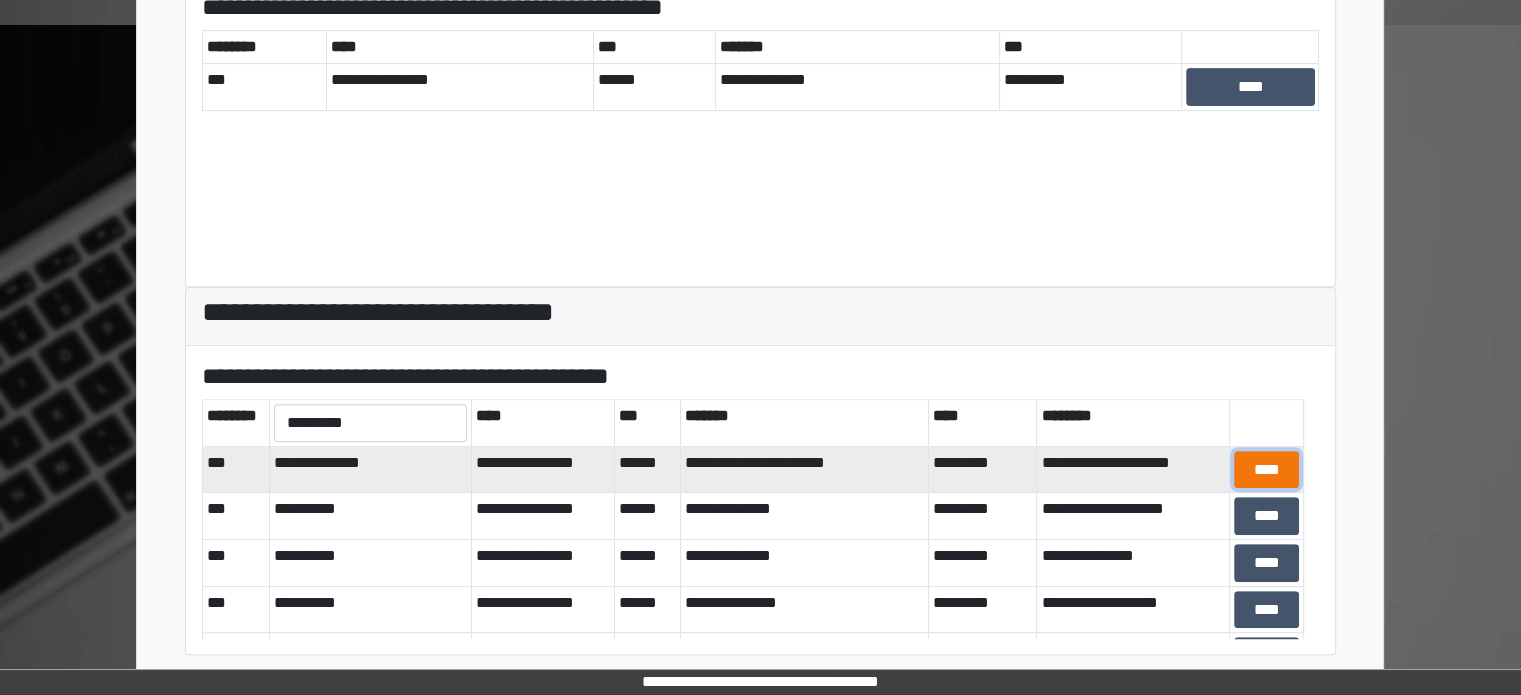 click on "****" at bounding box center (1266, 470) 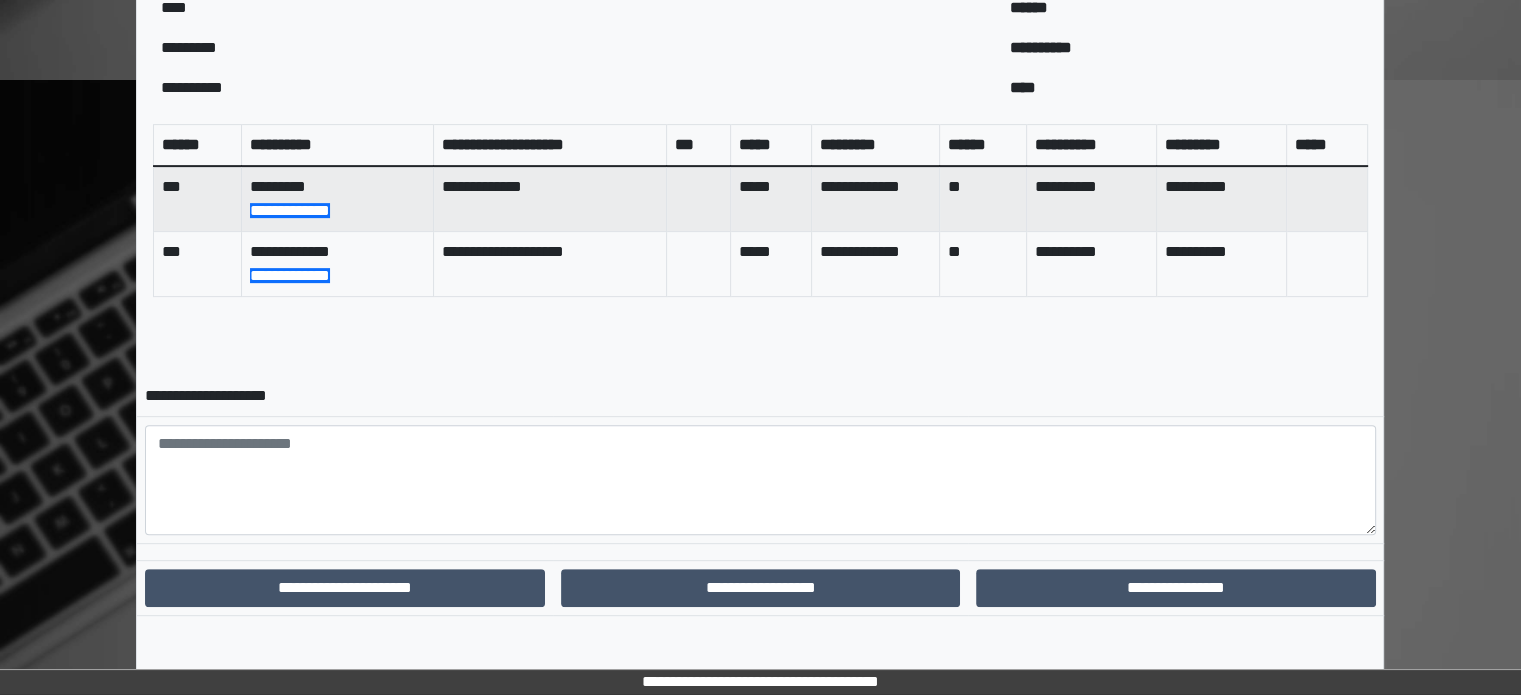 scroll, scrollTop: 753, scrollLeft: 0, axis: vertical 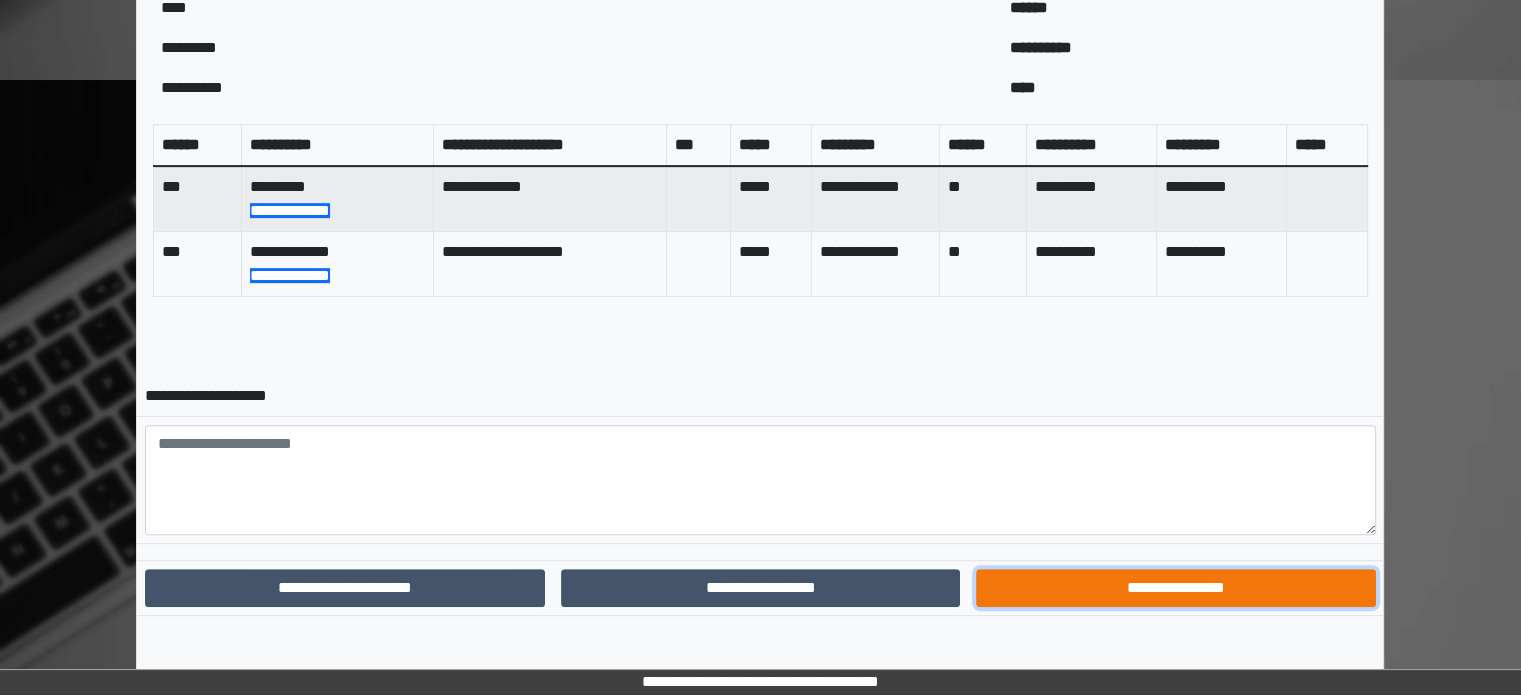 click on "**********" at bounding box center [1175, 588] 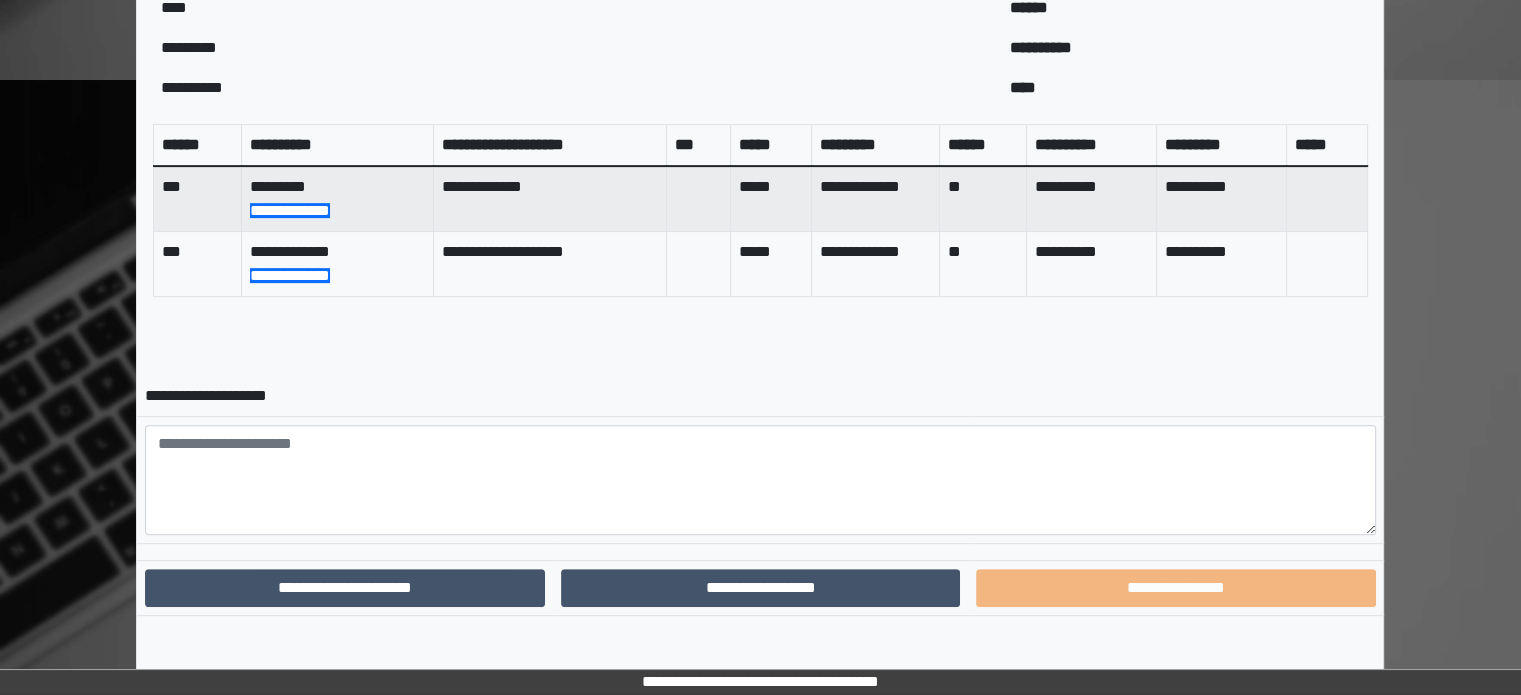 scroll, scrollTop: 651, scrollLeft: 0, axis: vertical 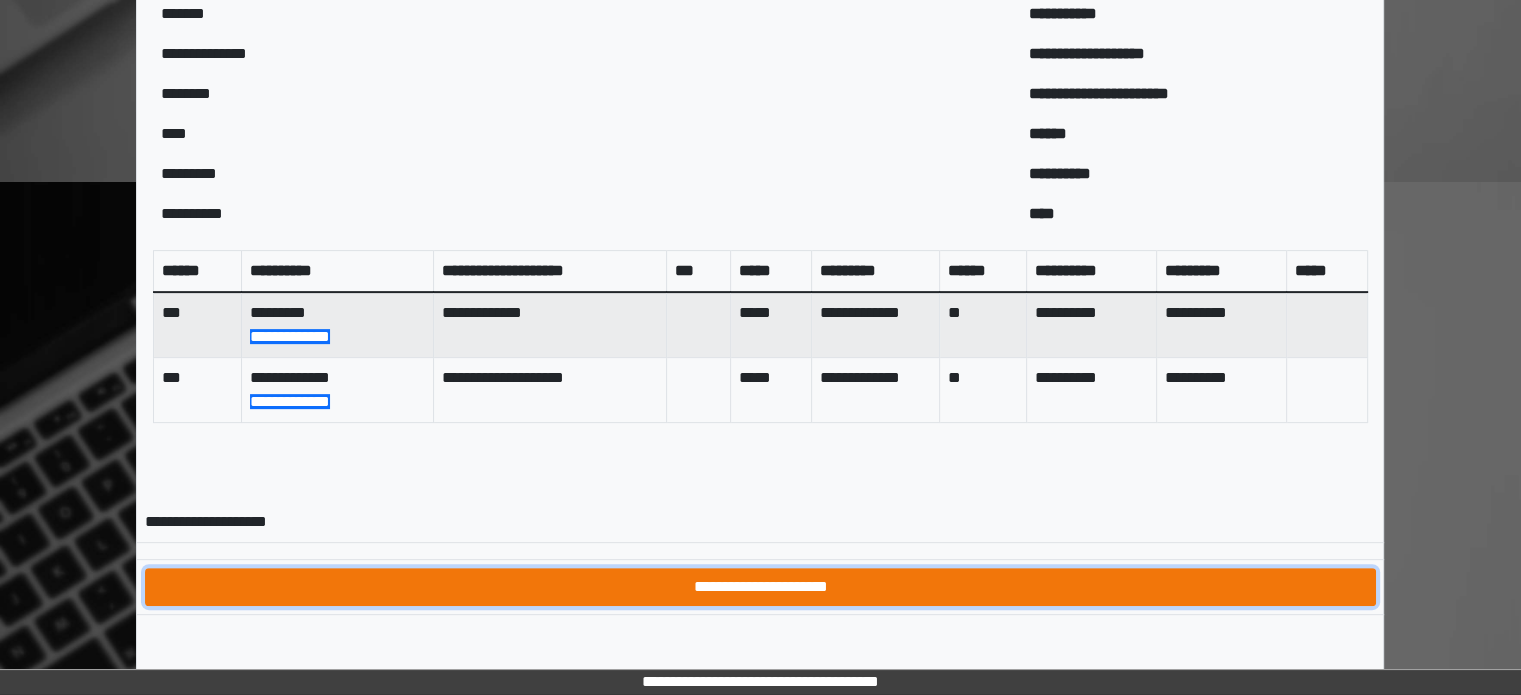 click on "**********" at bounding box center (760, 587) 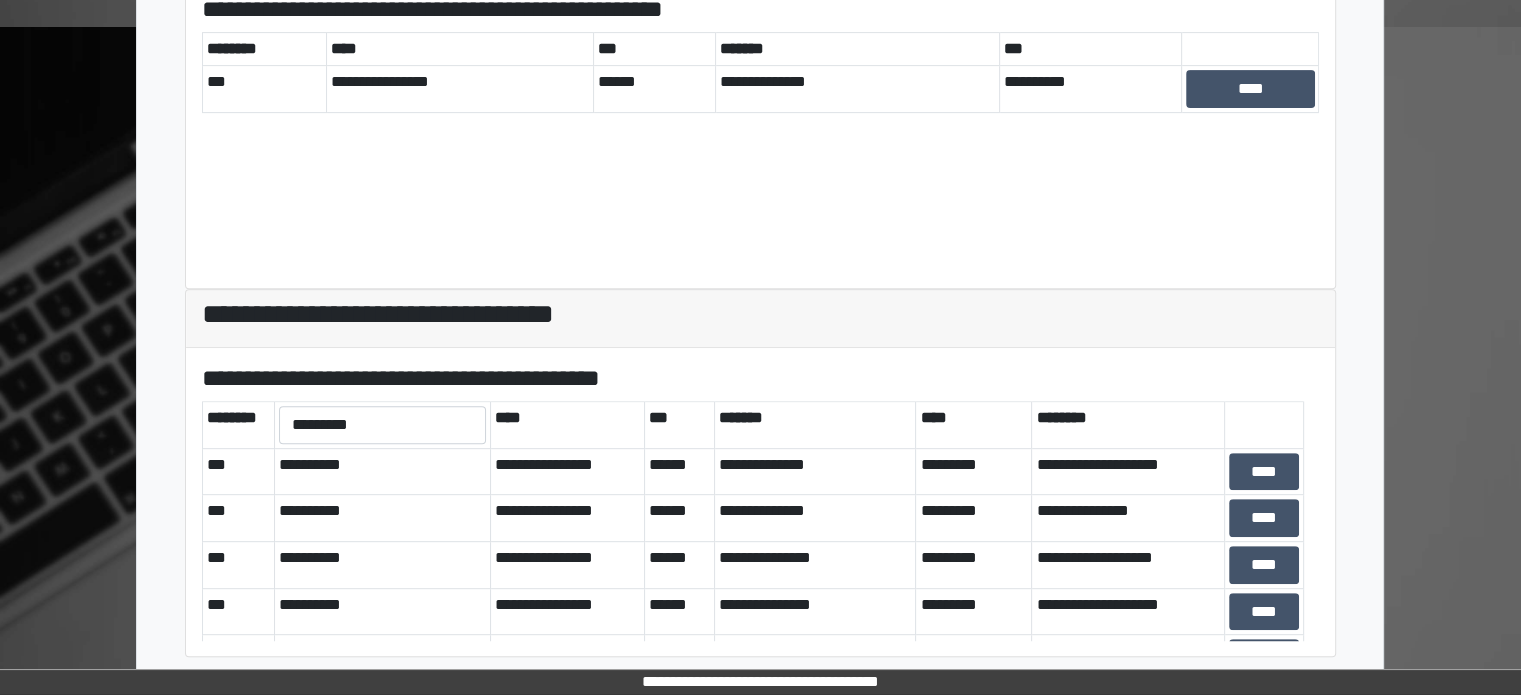 scroll, scrollTop: 808, scrollLeft: 0, axis: vertical 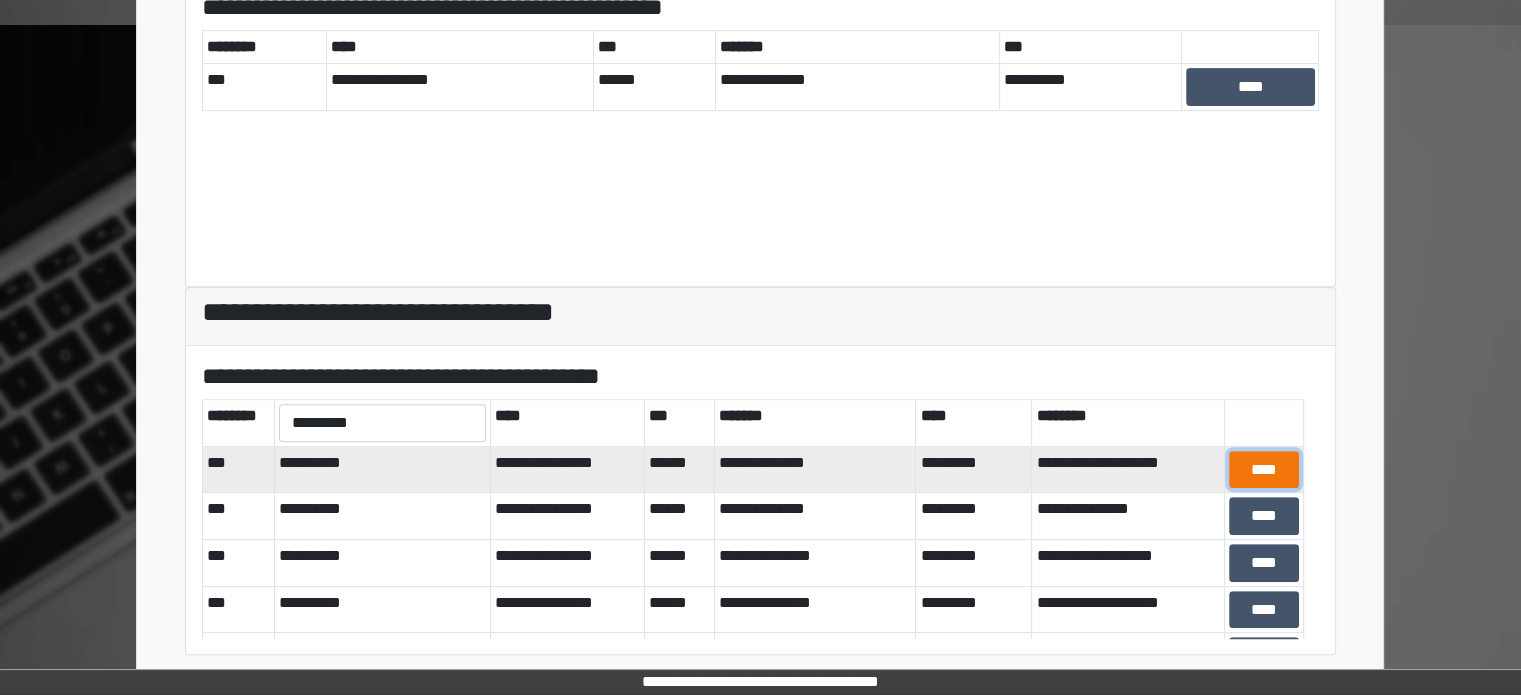 click on "****" at bounding box center (1264, 470) 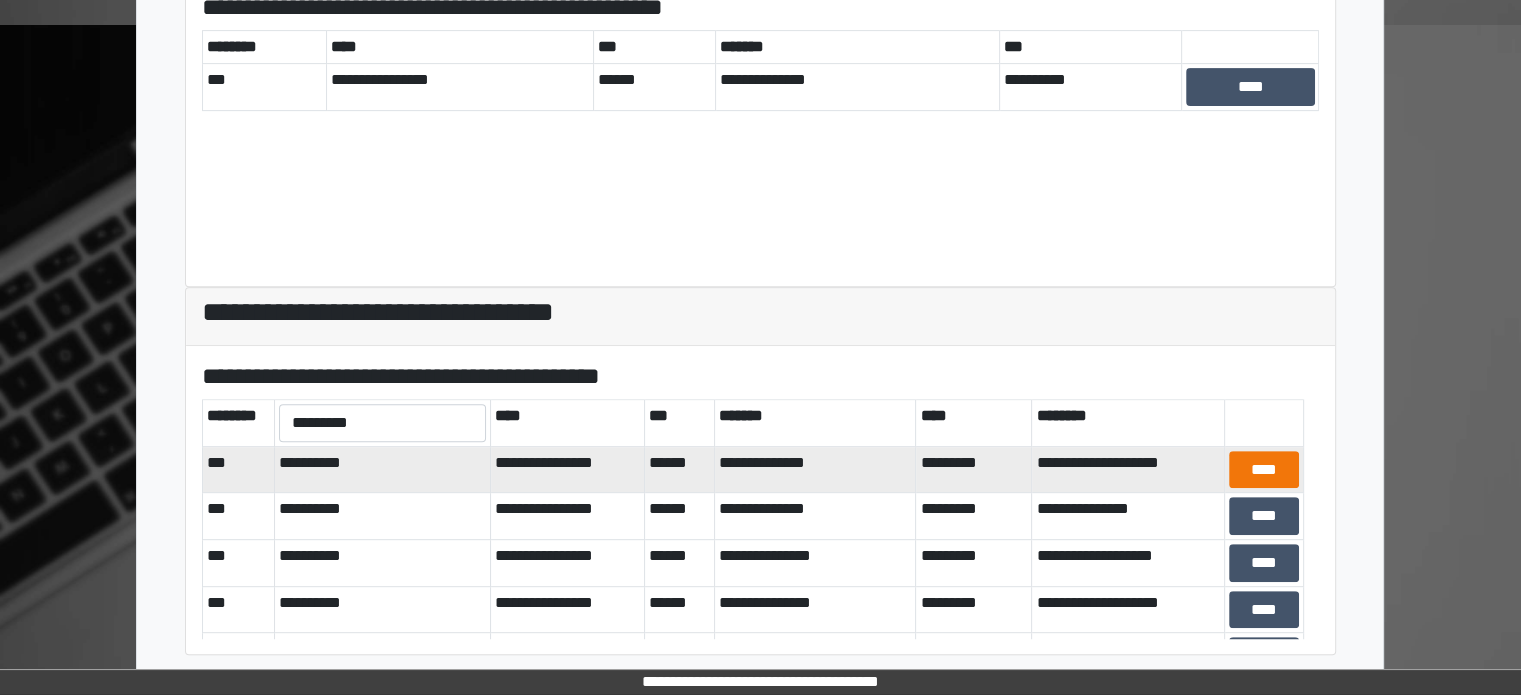 scroll, scrollTop: 794, scrollLeft: 0, axis: vertical 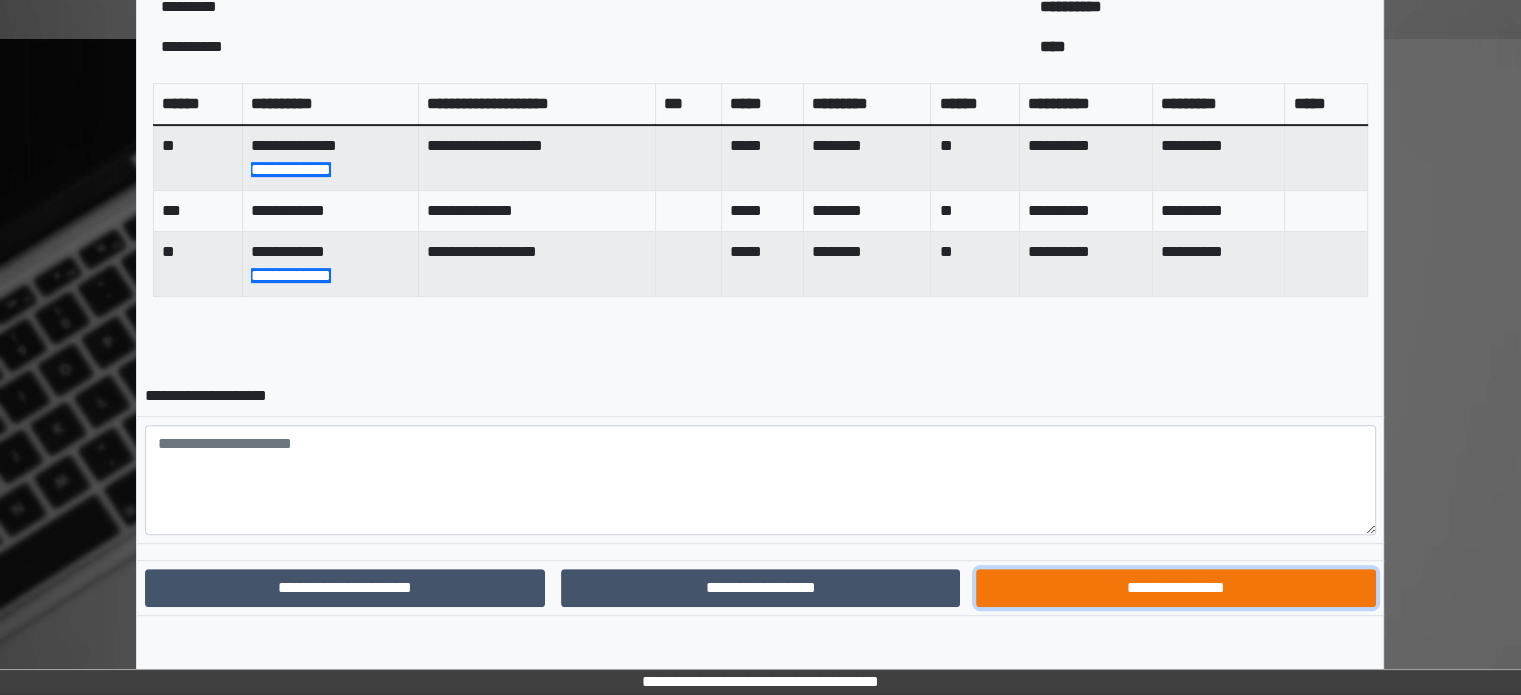 click on "**********" at bounding box center [1175, 588] 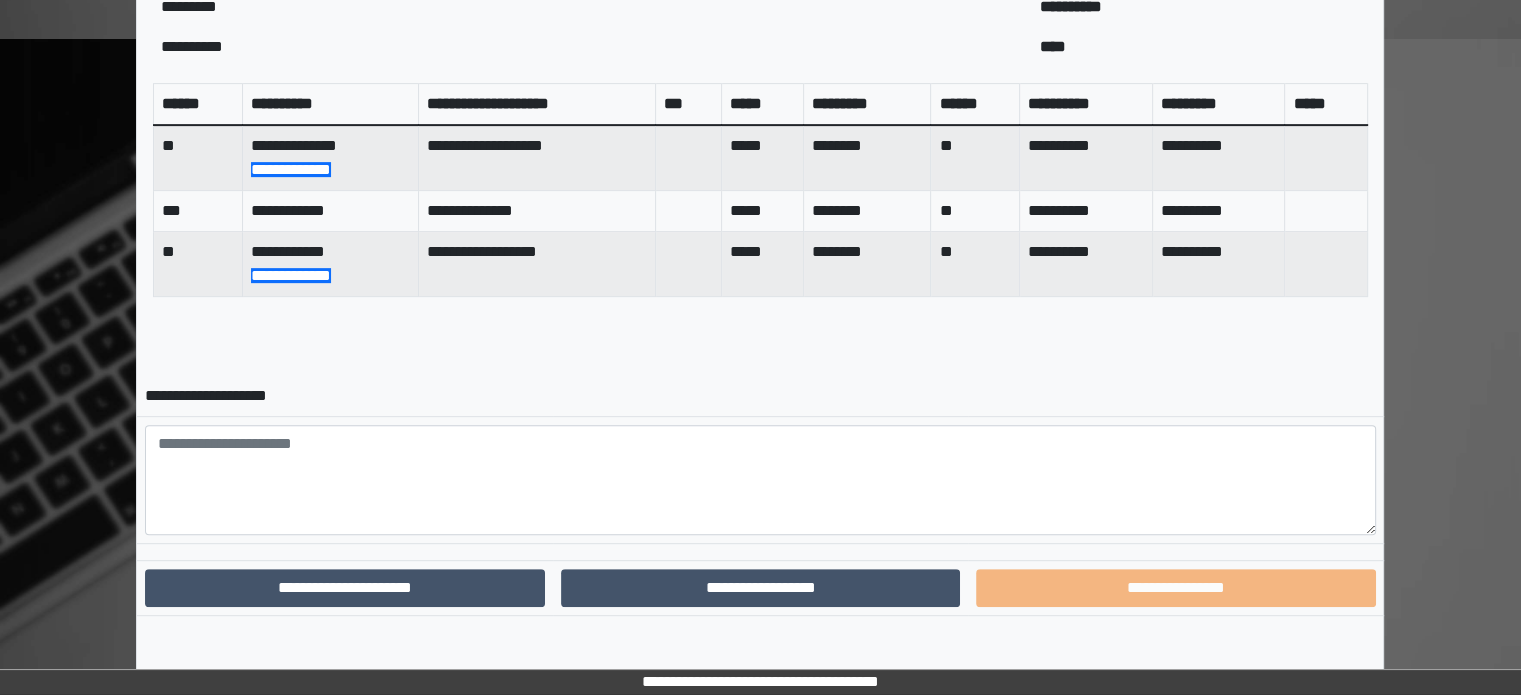 scroll, scrollTop: 692, scrollLeft: 0, axis: vertical 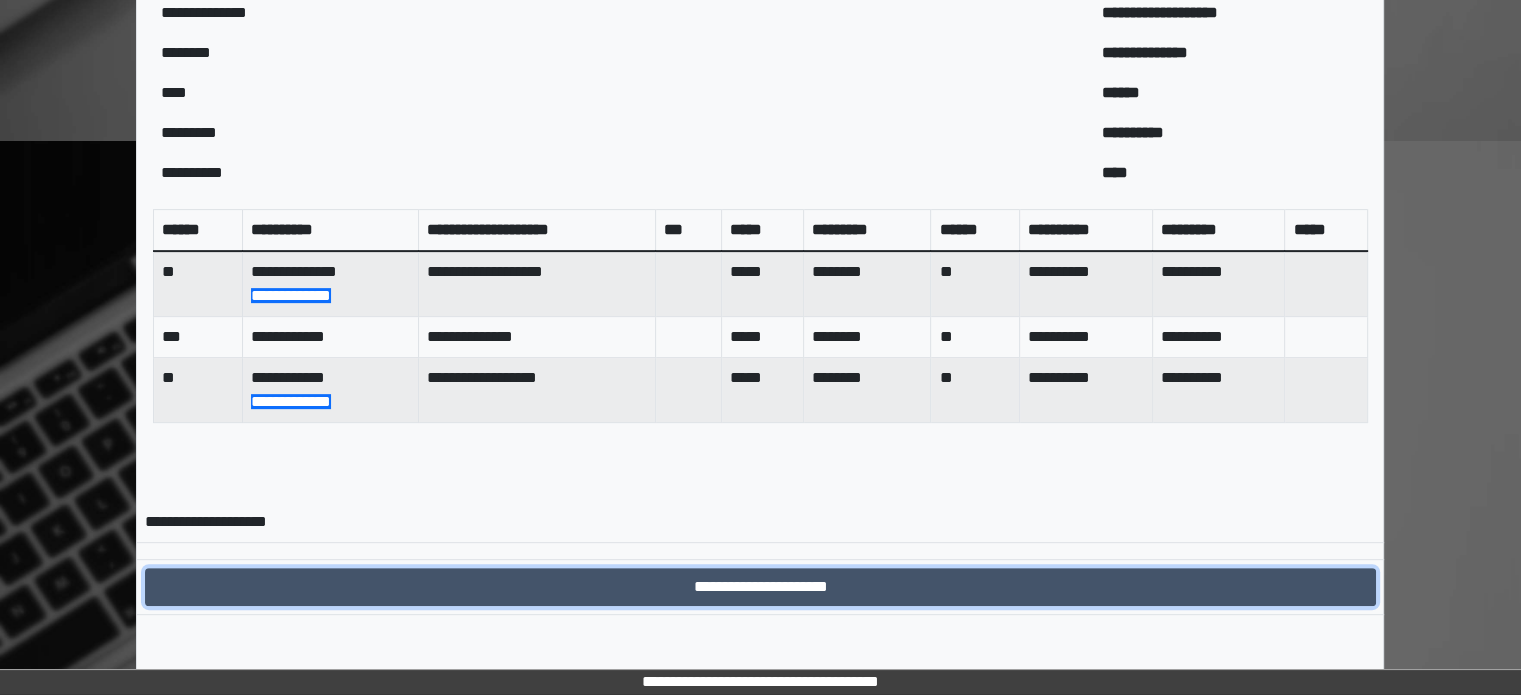 click on "**********" at bounding box center [760, 587] 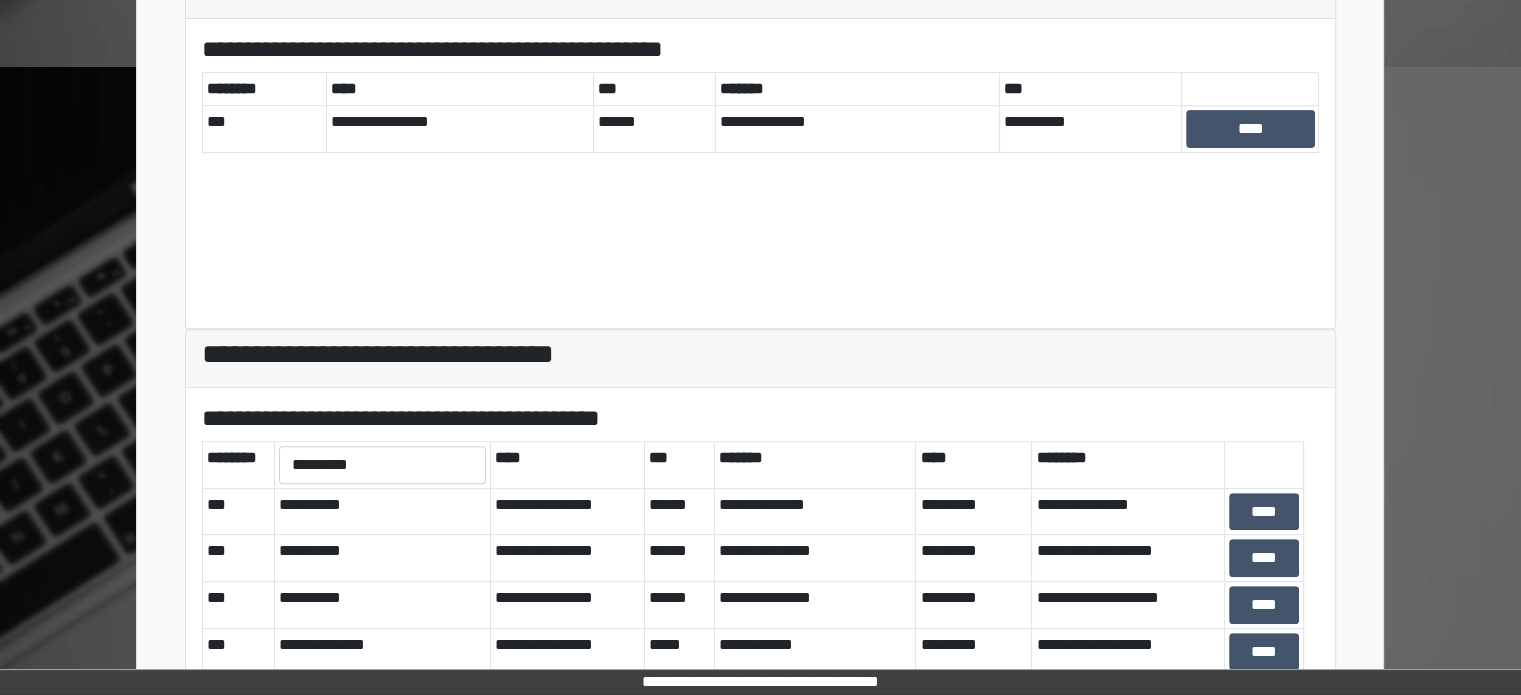 scroll, scrollTop: 808, scrollLeft: 0, axis: vertical 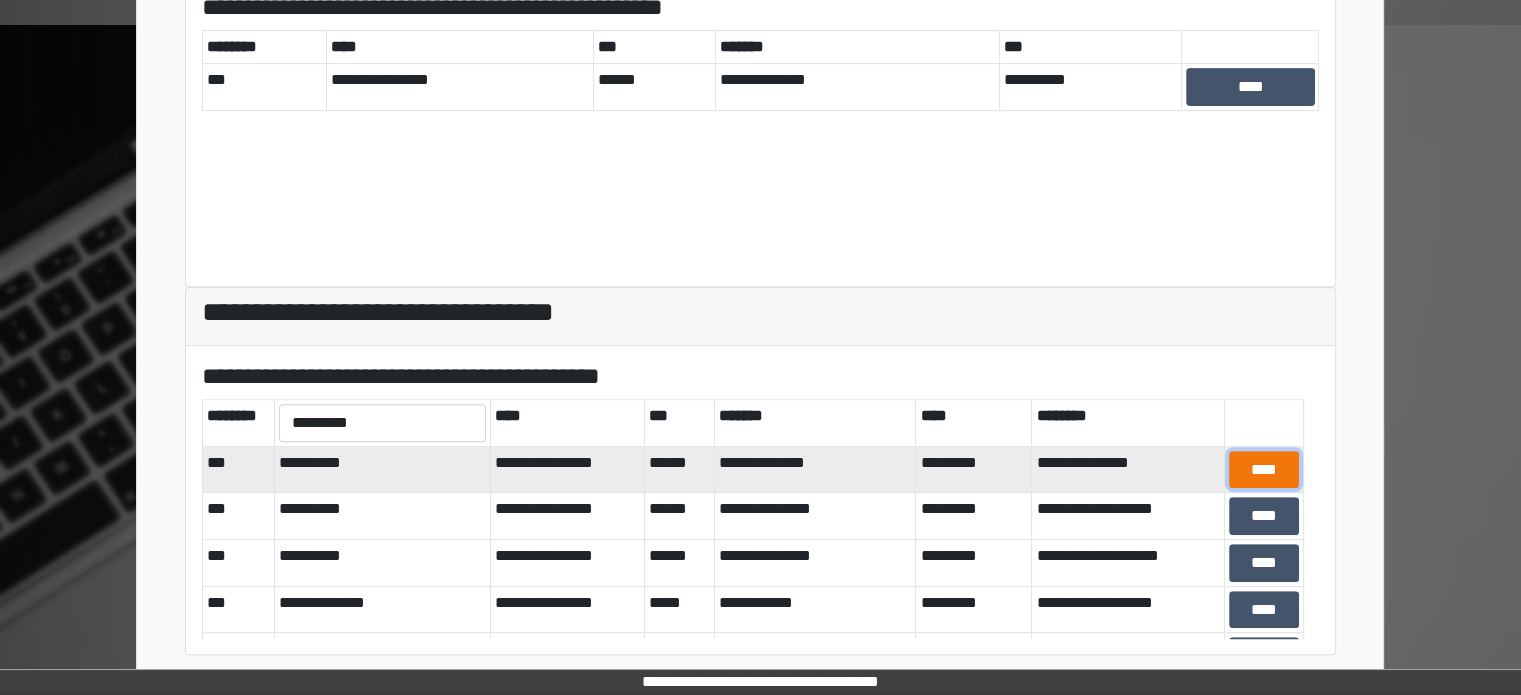 click on "****" at bounding box center (1264, 470) 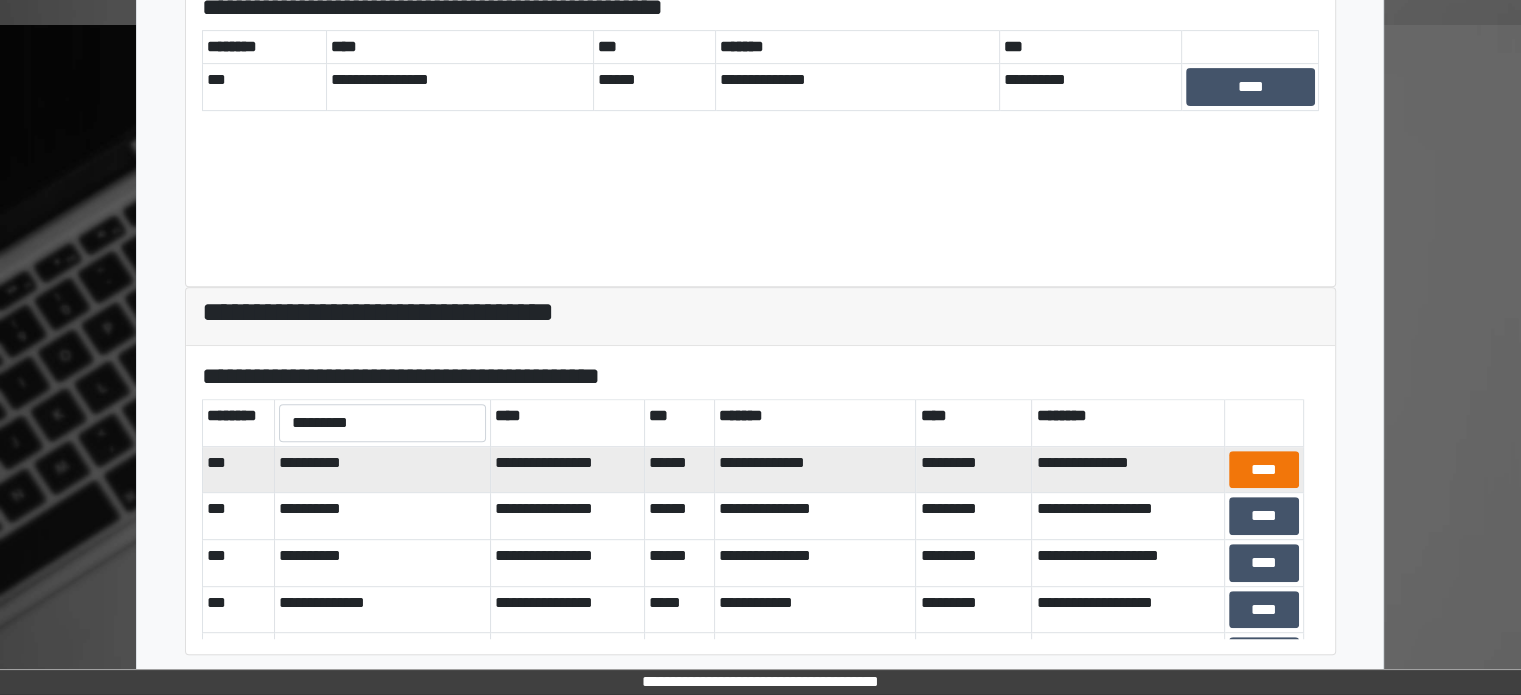 scroll, scrollTop: 688, scrollLeft: 0, axis: vertical 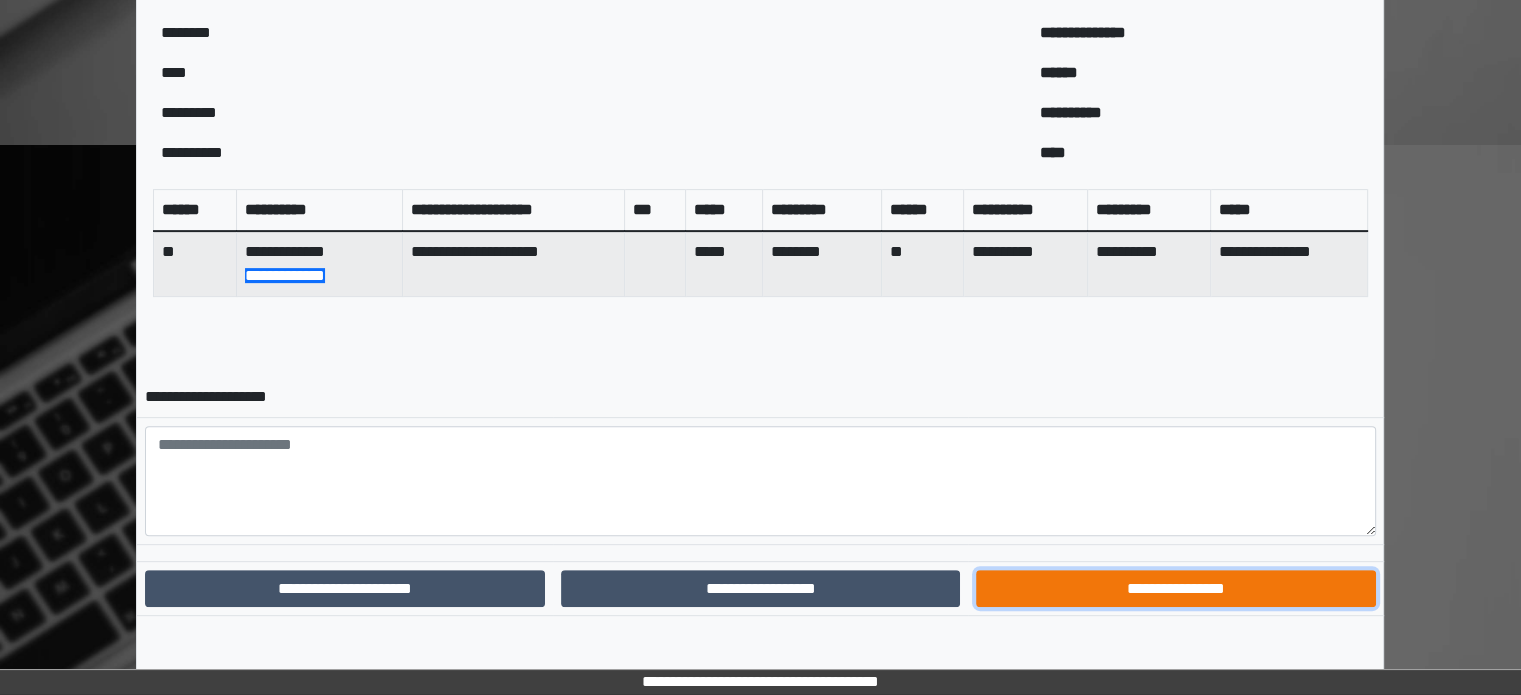 click on "**********" at bounding box center (1175, 589) 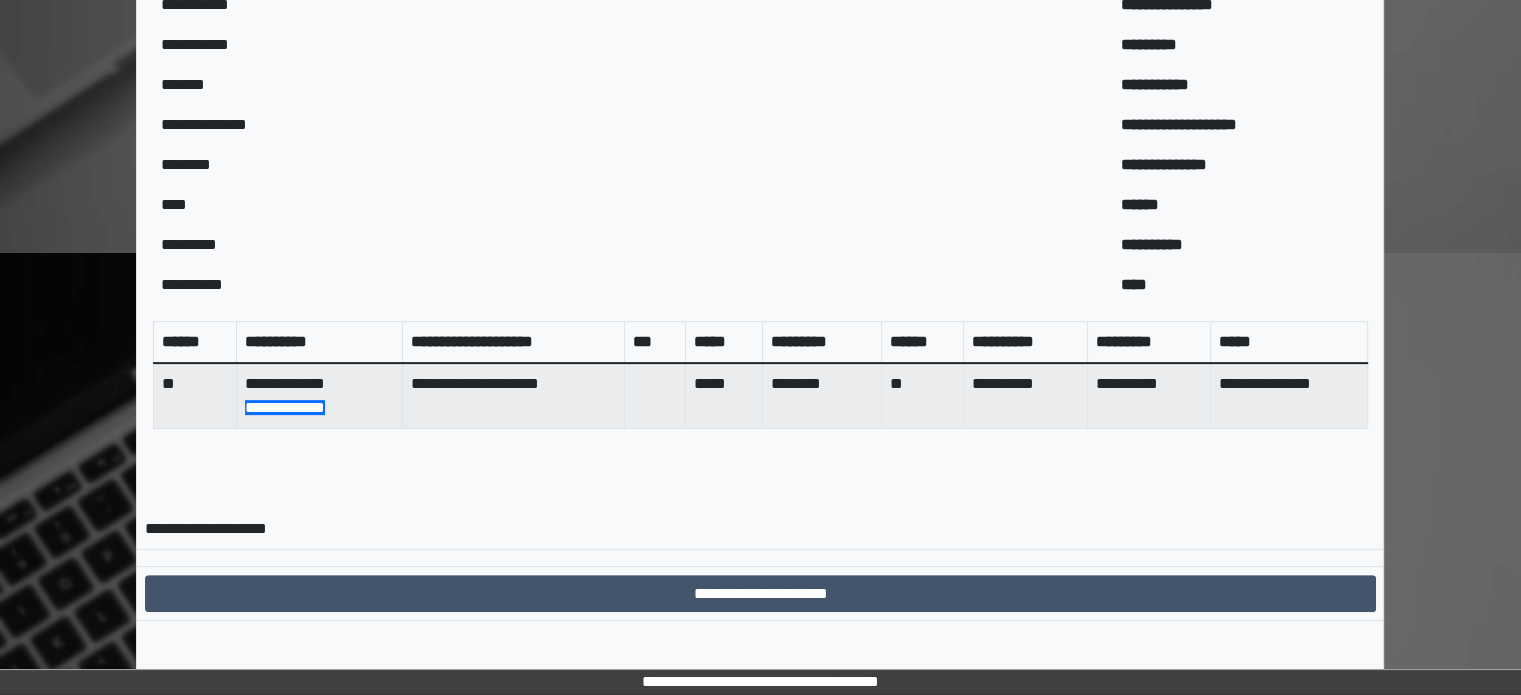 scroll, scrollTop: 586, scrollLeft: 0, axis: vertical 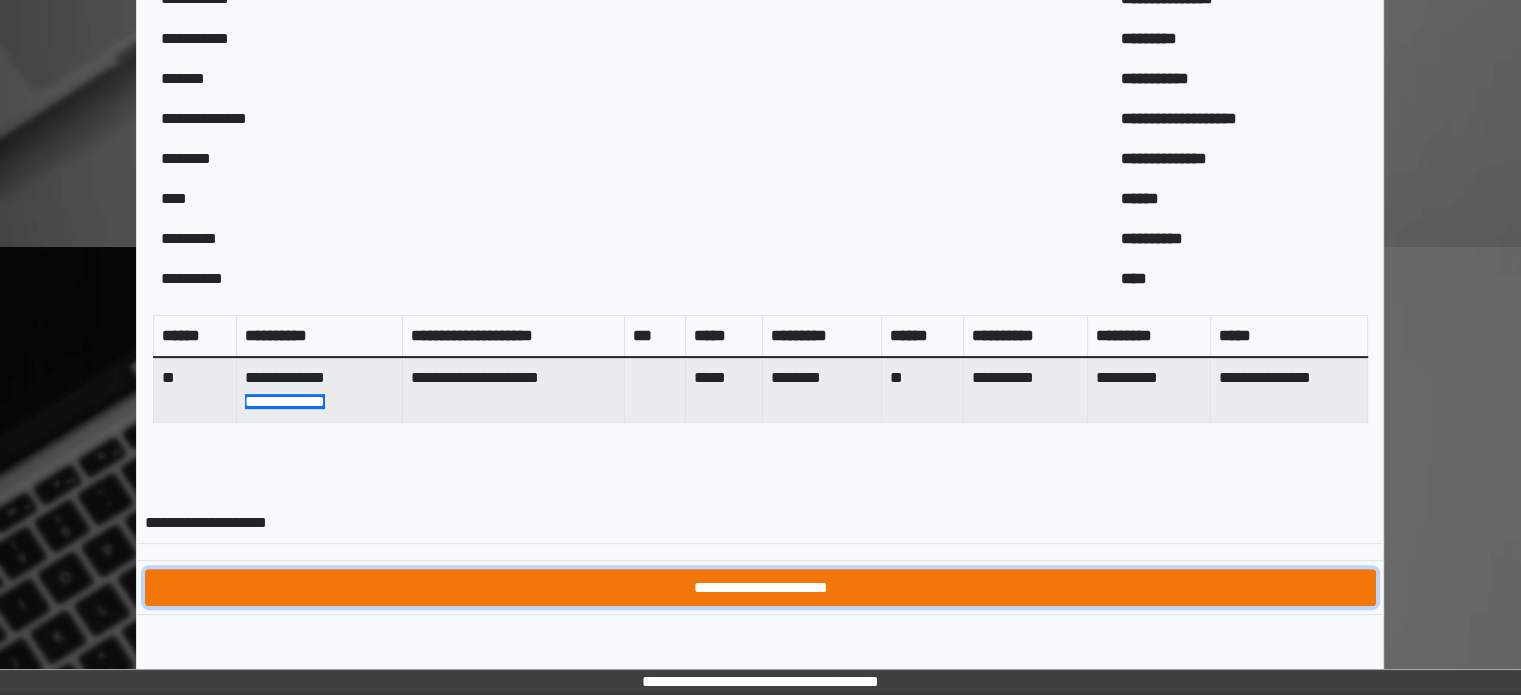 click on "**********" at bounding box center [760, 588] 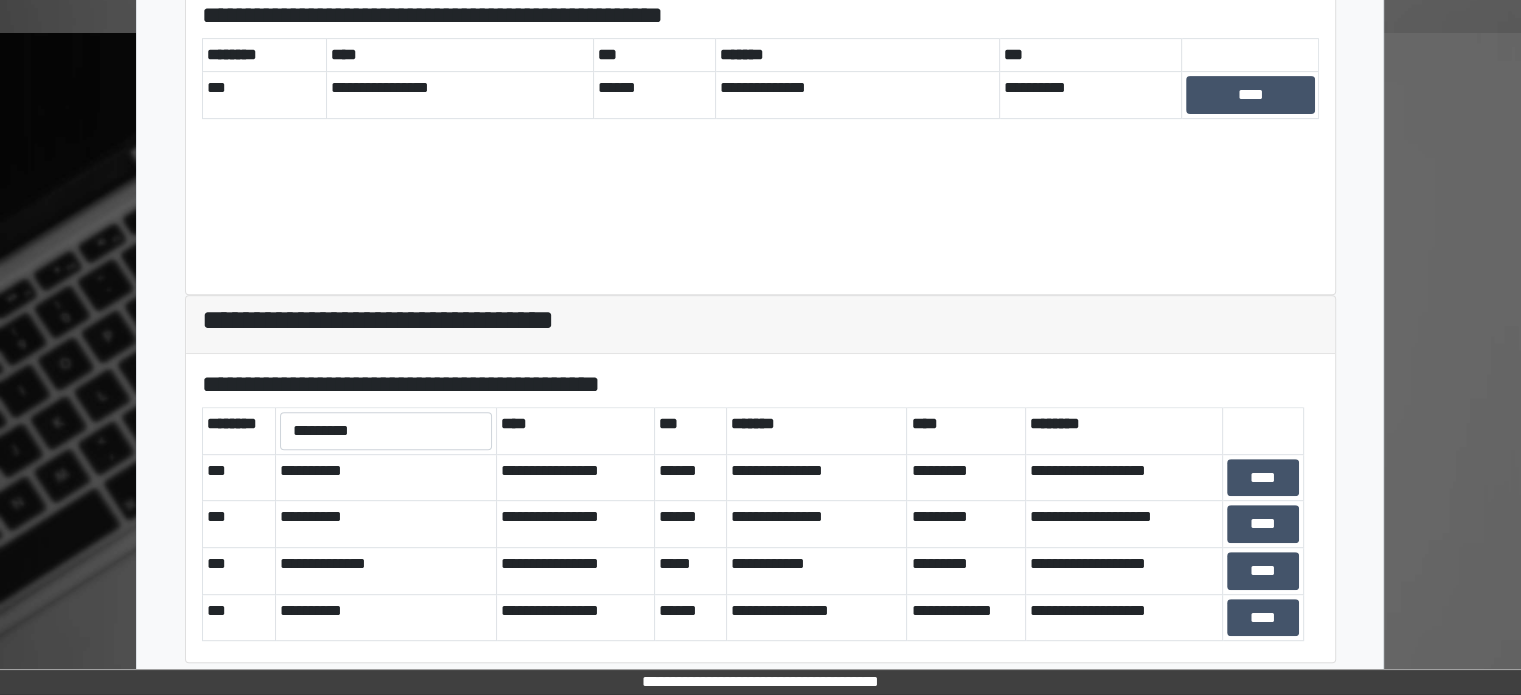 scroll, scrollTop: 808, scrollLeft: 0, axis: vertical 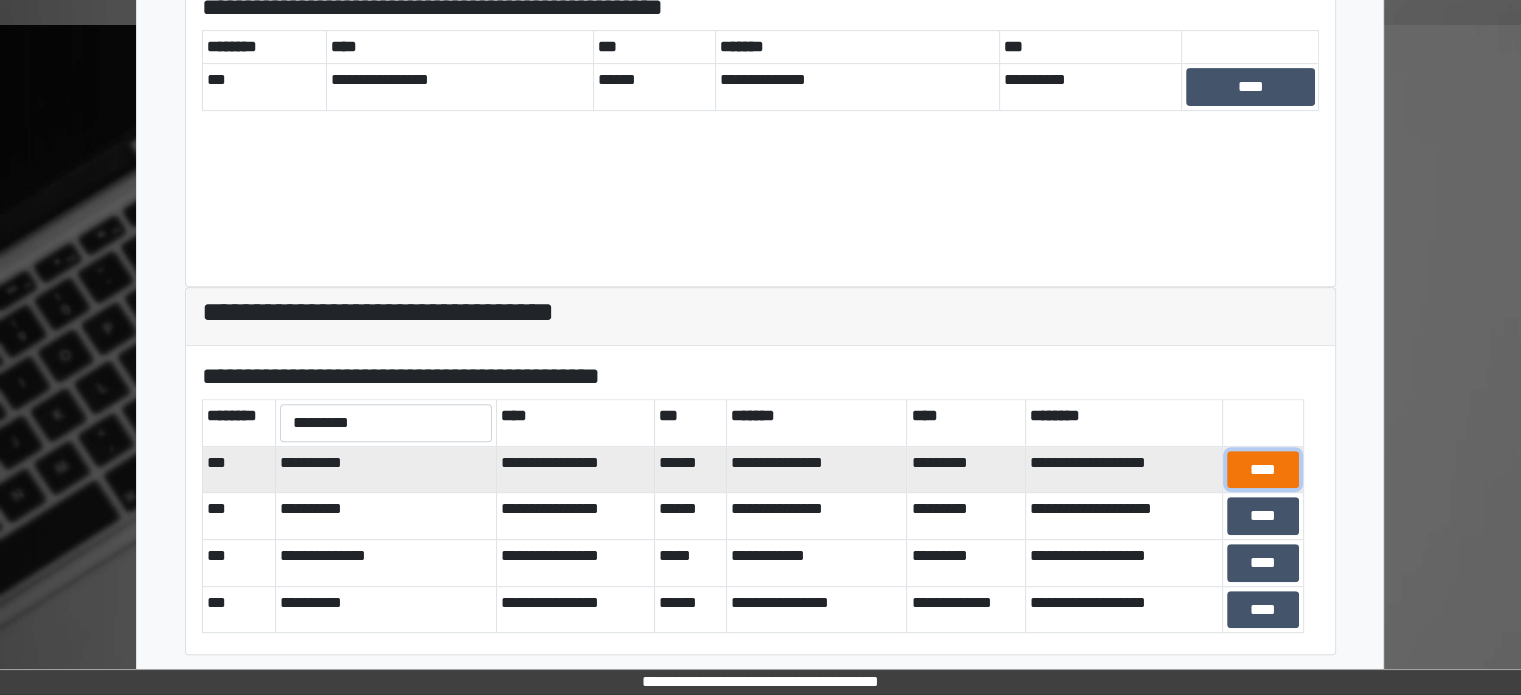 click on "****" at bounding box center [1263, 470] 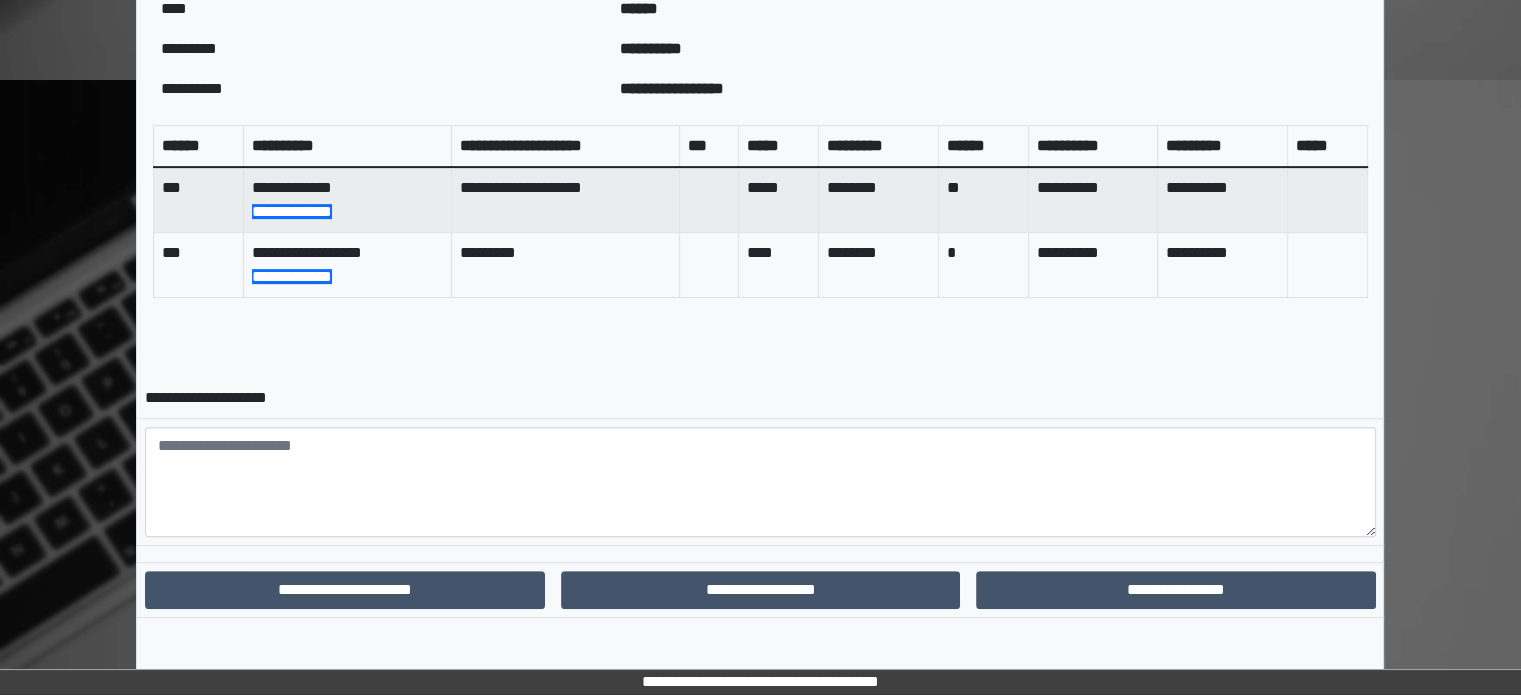 scroll, scrollTop: 753, scrollLeft: 0, axis: vertical 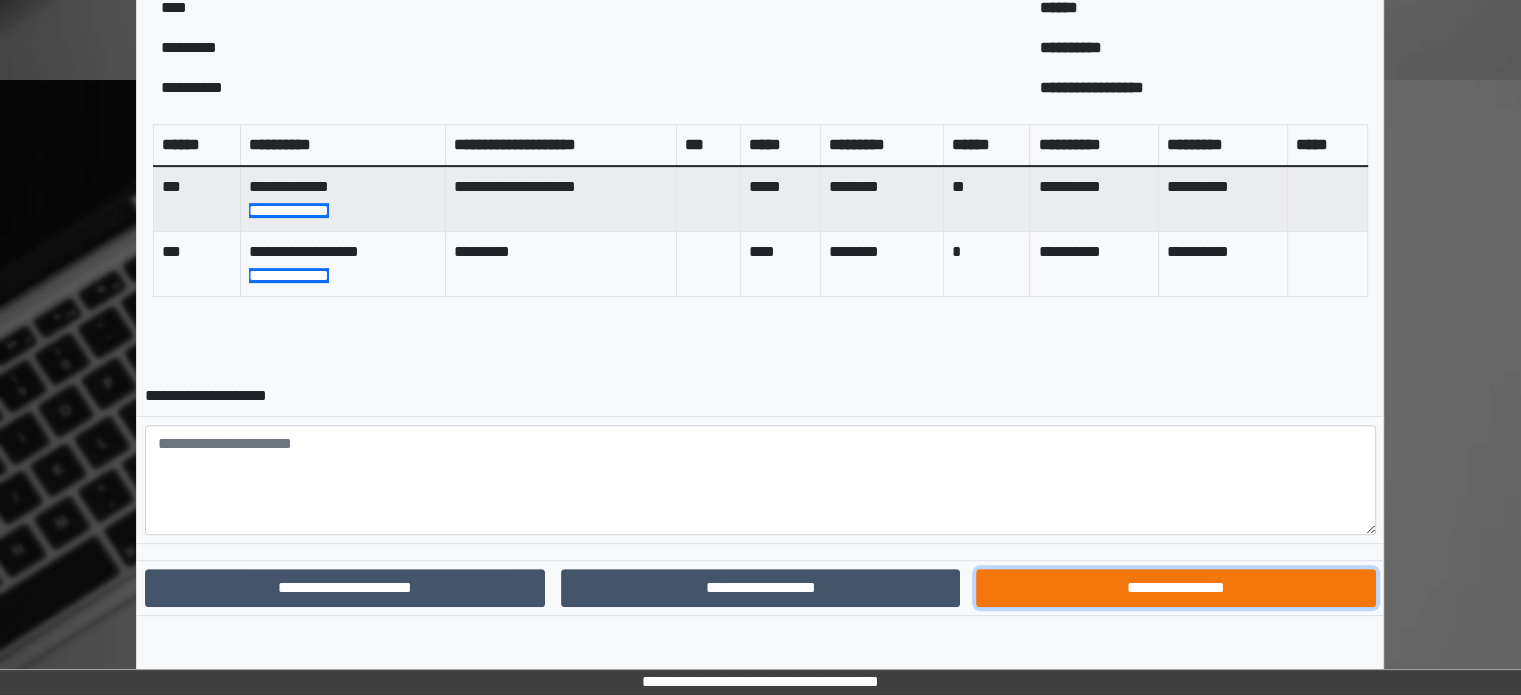 click on "**********" at bounding box center (1175, 588) 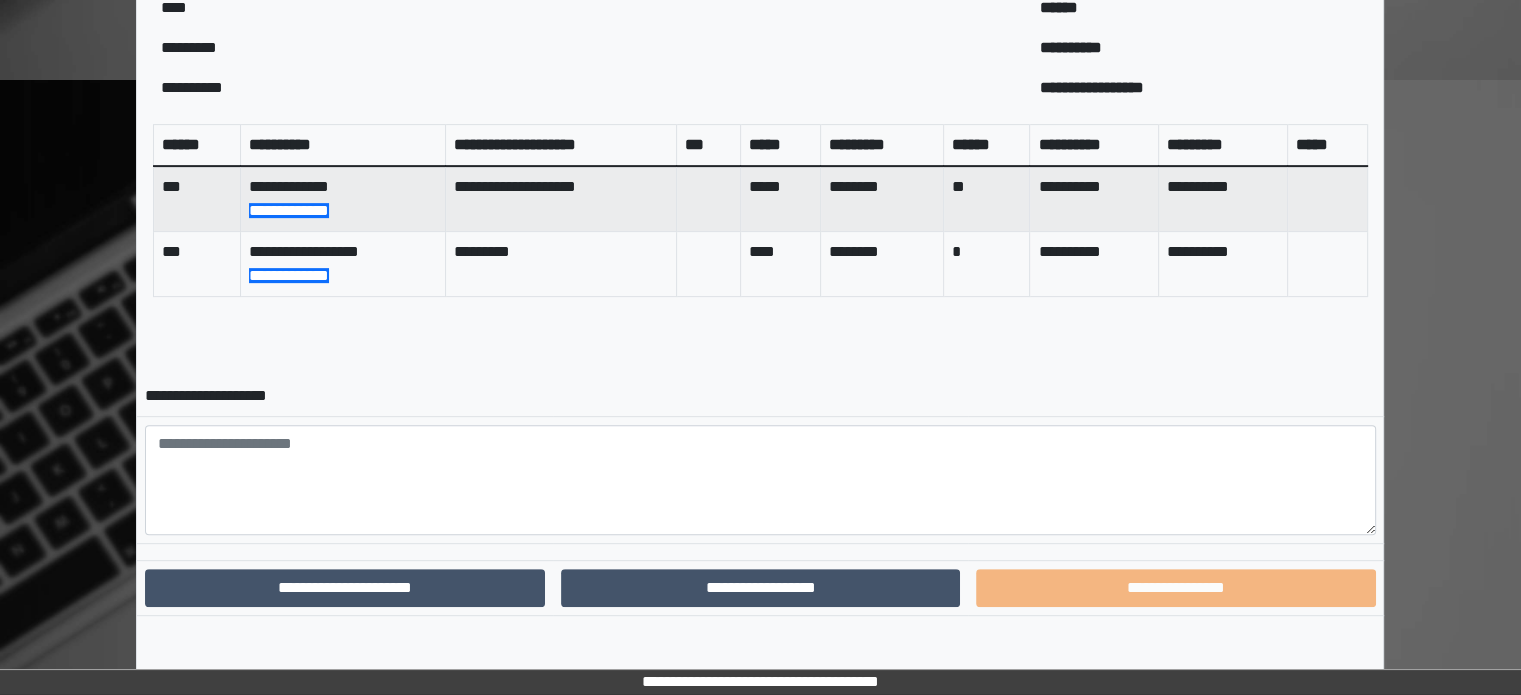 scroll, scrollTop: 651, scrollLeft: 0, axis: vertical 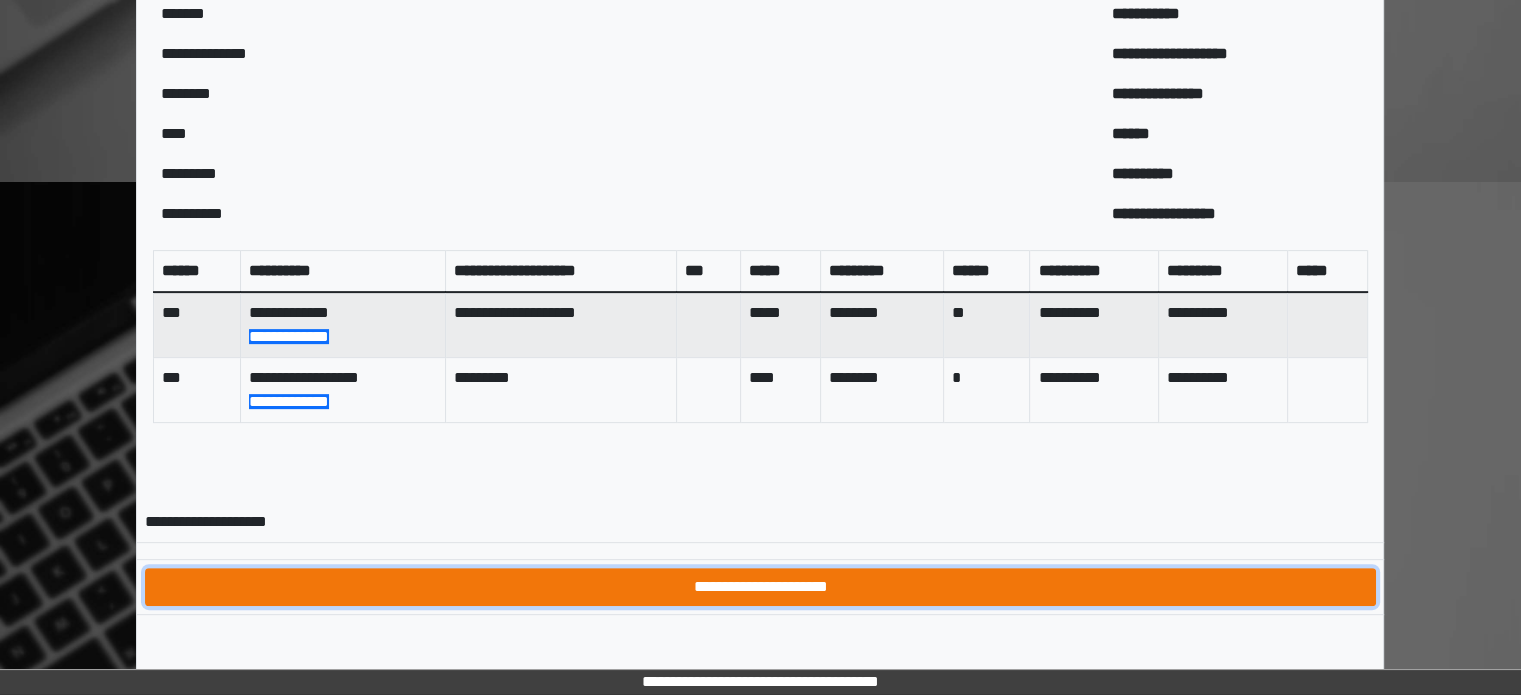 click on "**********" at bounding box center [760, 587] 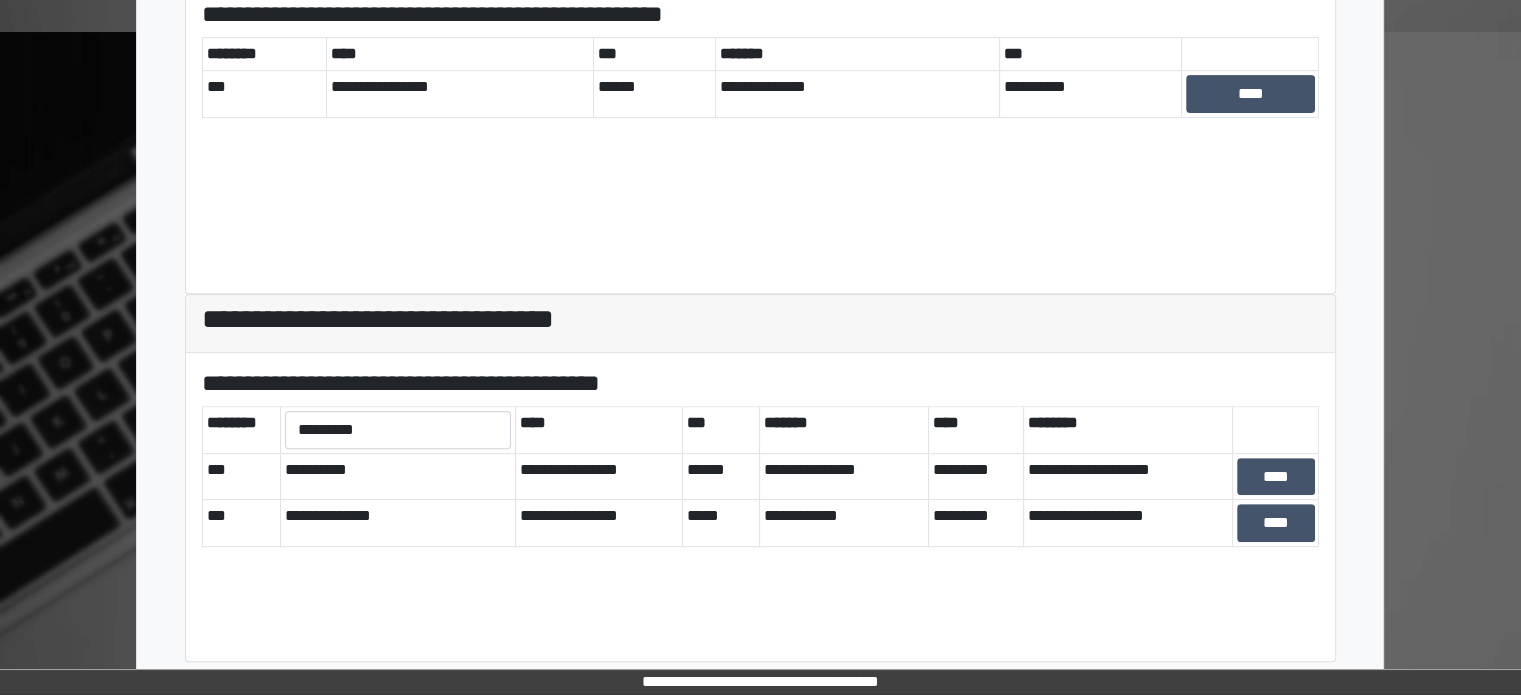 scroll, scrollTop: 808, scrollLeft: 0, axis: vertical 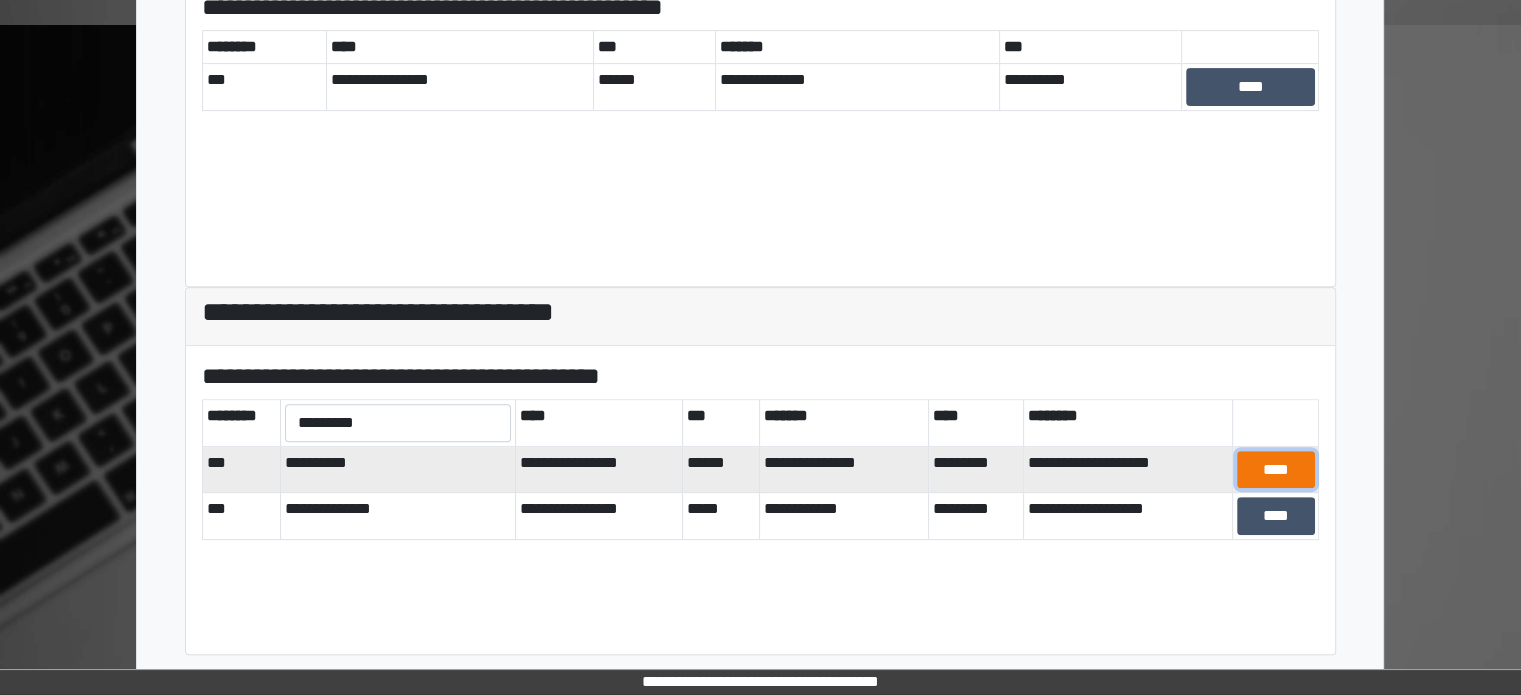 click on "****" at bounding box center [1275, 470] 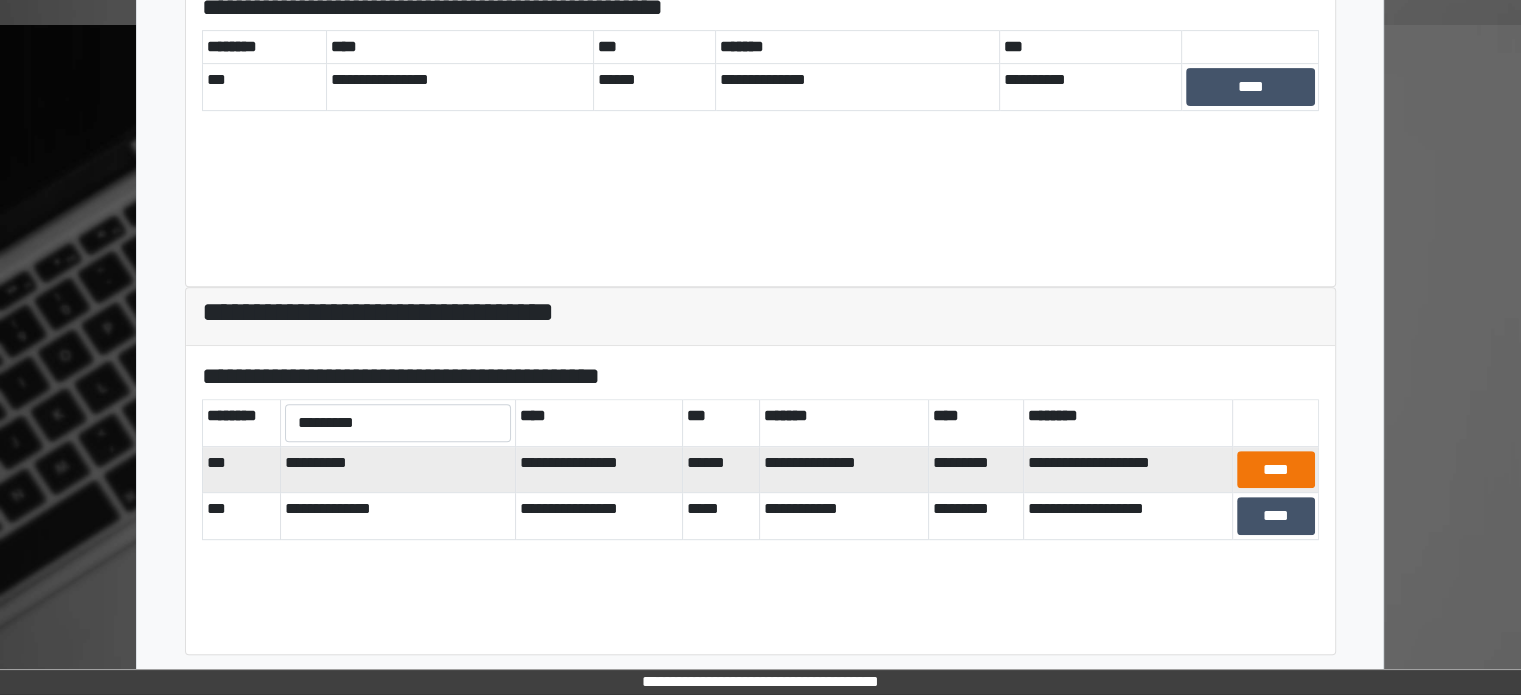 scroll, scrollTop: 664, scrollLeft: 0, axis: vertical 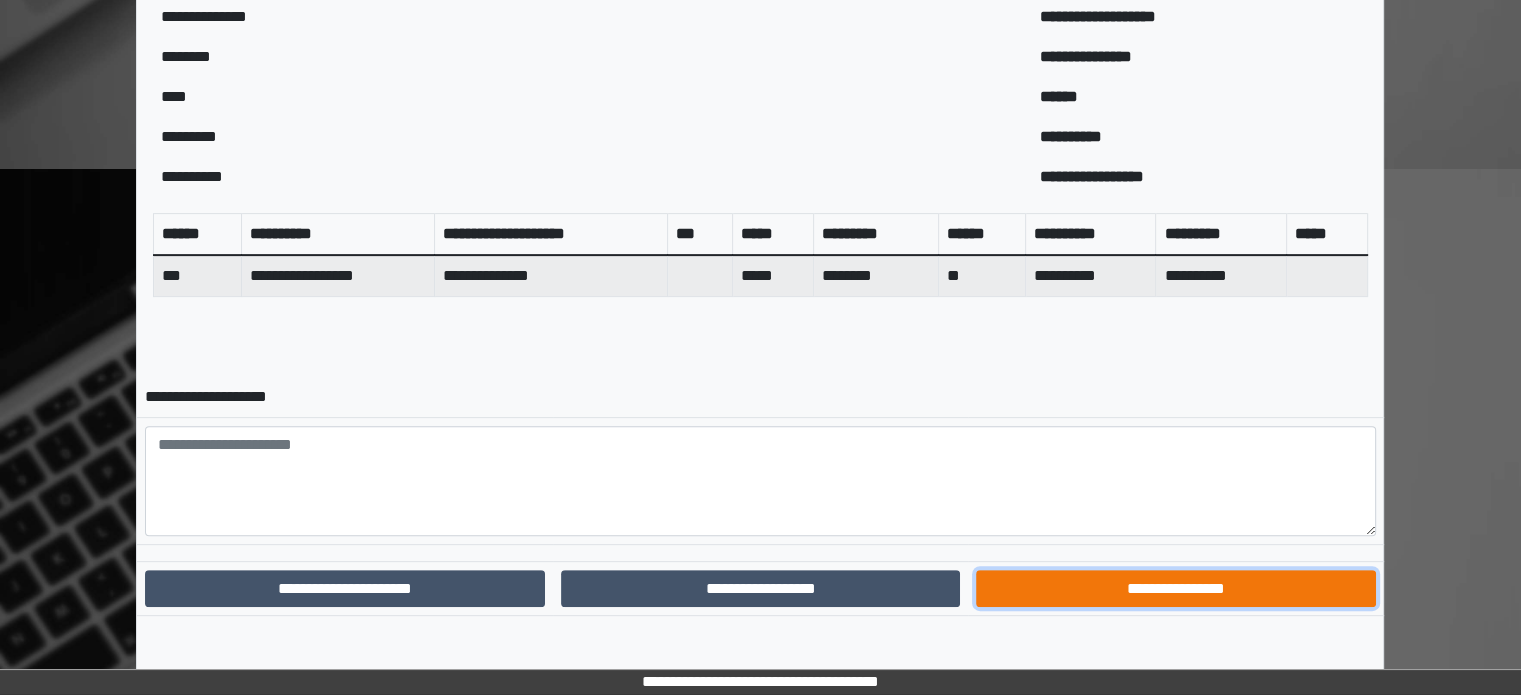 click on "**********" at bounding box center (1175, 589) 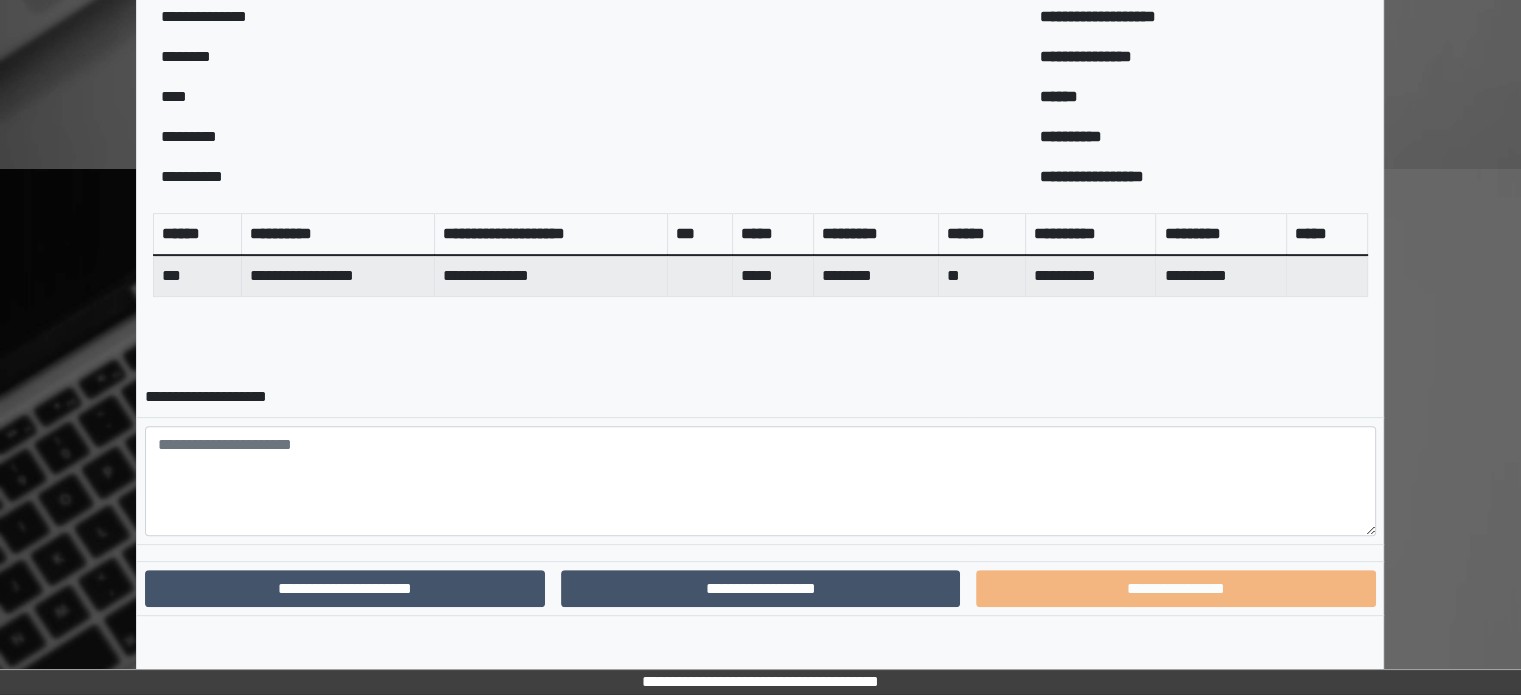 scroll, scrollTop: 562, scrollLeft: 0, axis: vertical 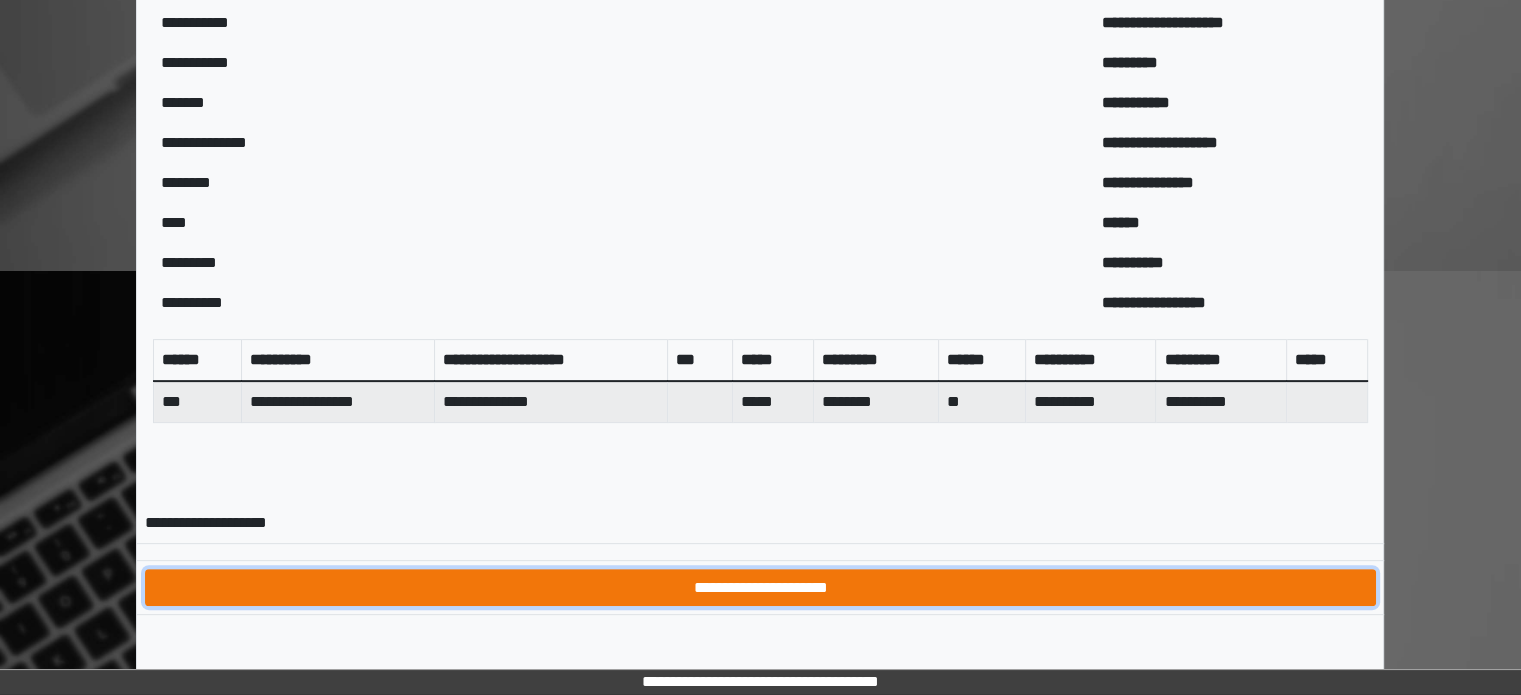click on "**********" at bounding box center (760, 588) 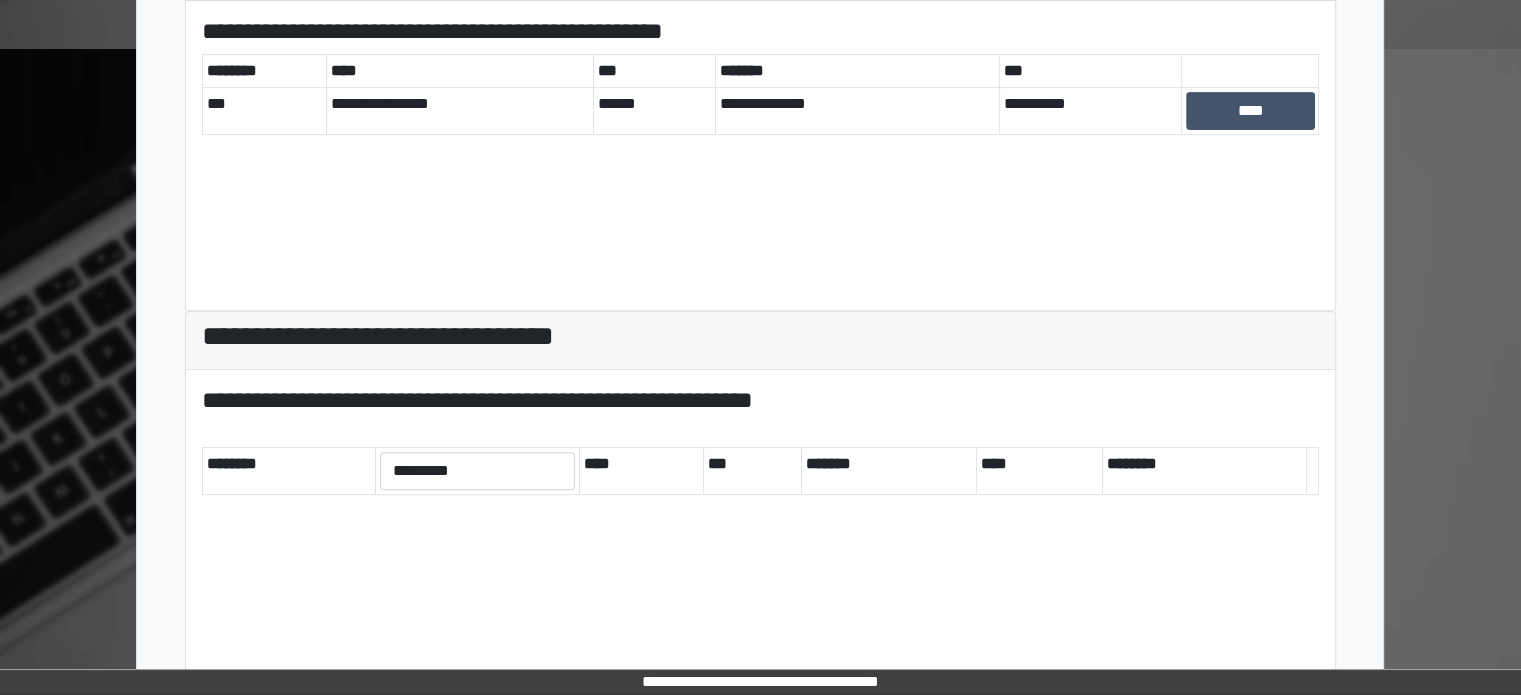 scroll, scrollTop: 784, scrollLeft: 0, axis: vertical 